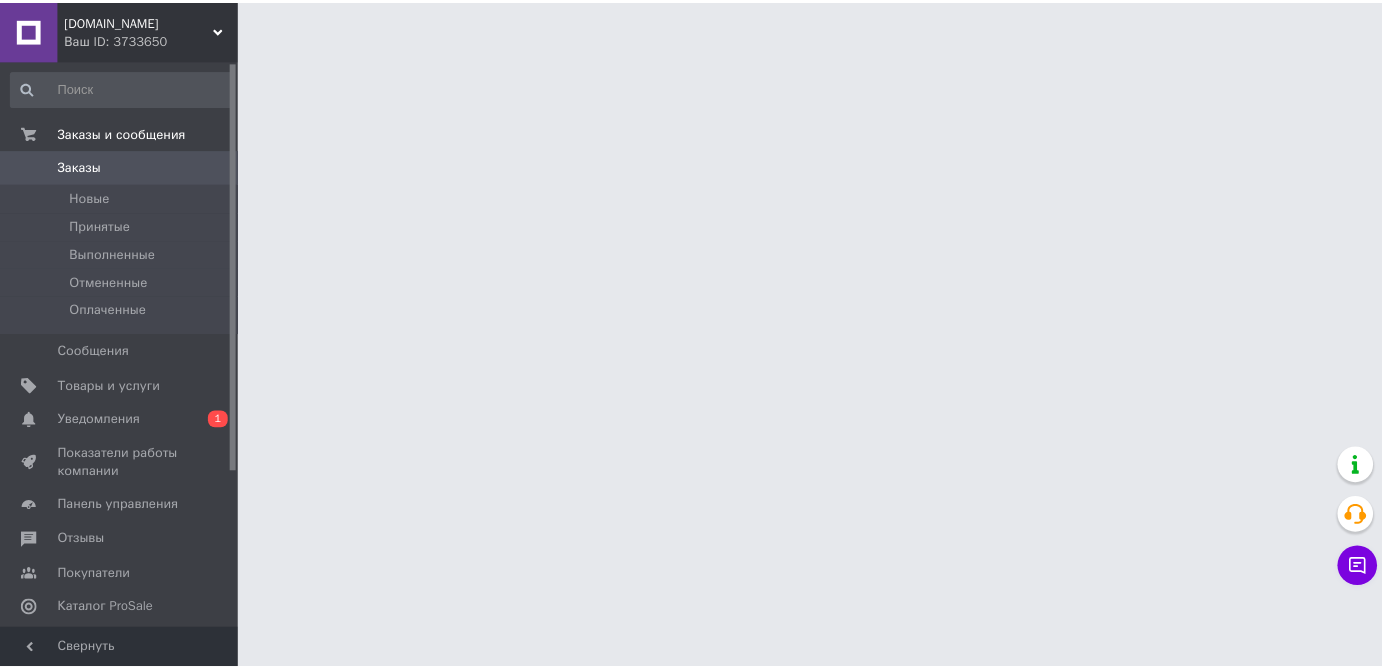 scroll, scrollTop: 0, scrollLeft: 0, axis: both 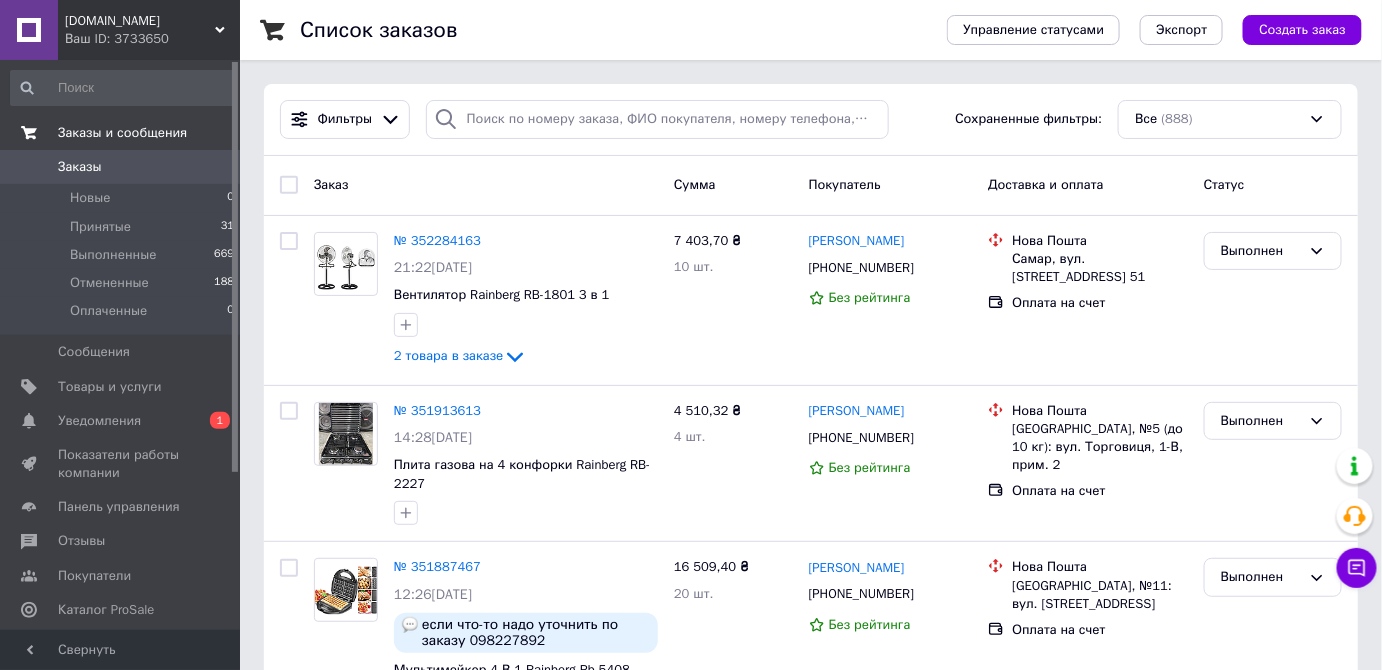 click on "Заказы и сообщения" at bounding box center (122, 133) 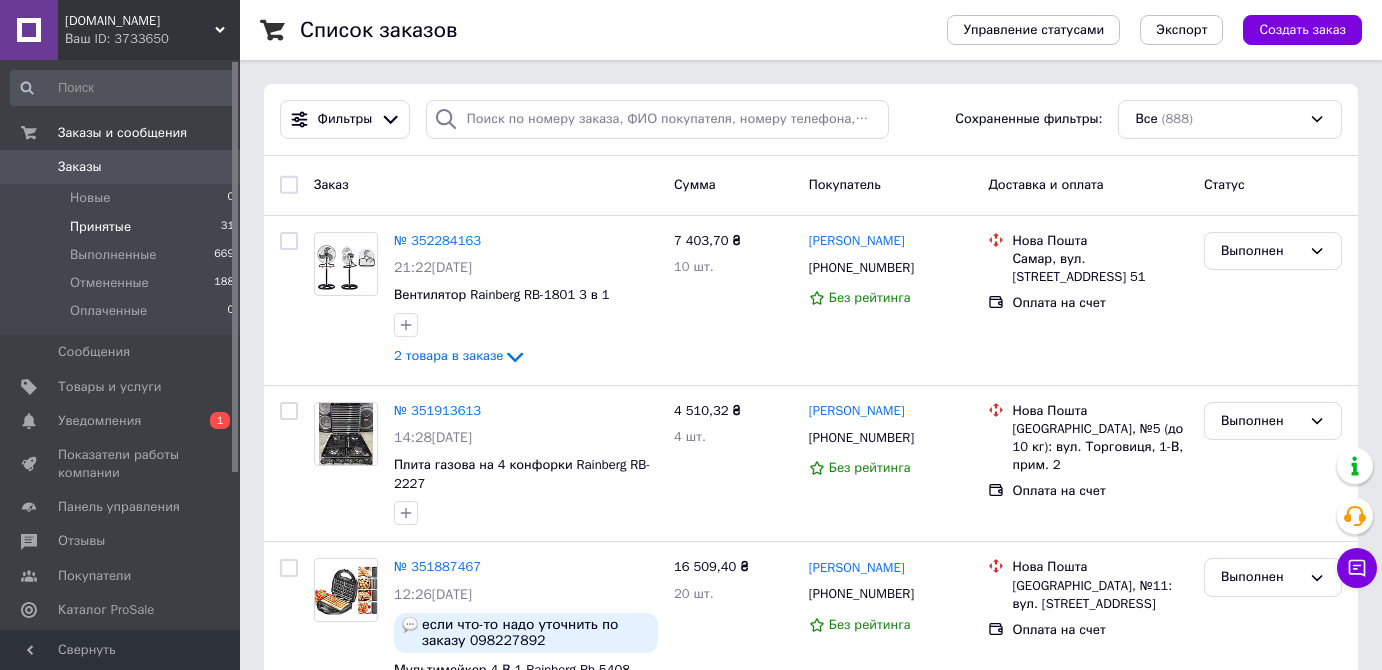 scroll, scrollTop: 0, scrollLeft: 0, axis: both 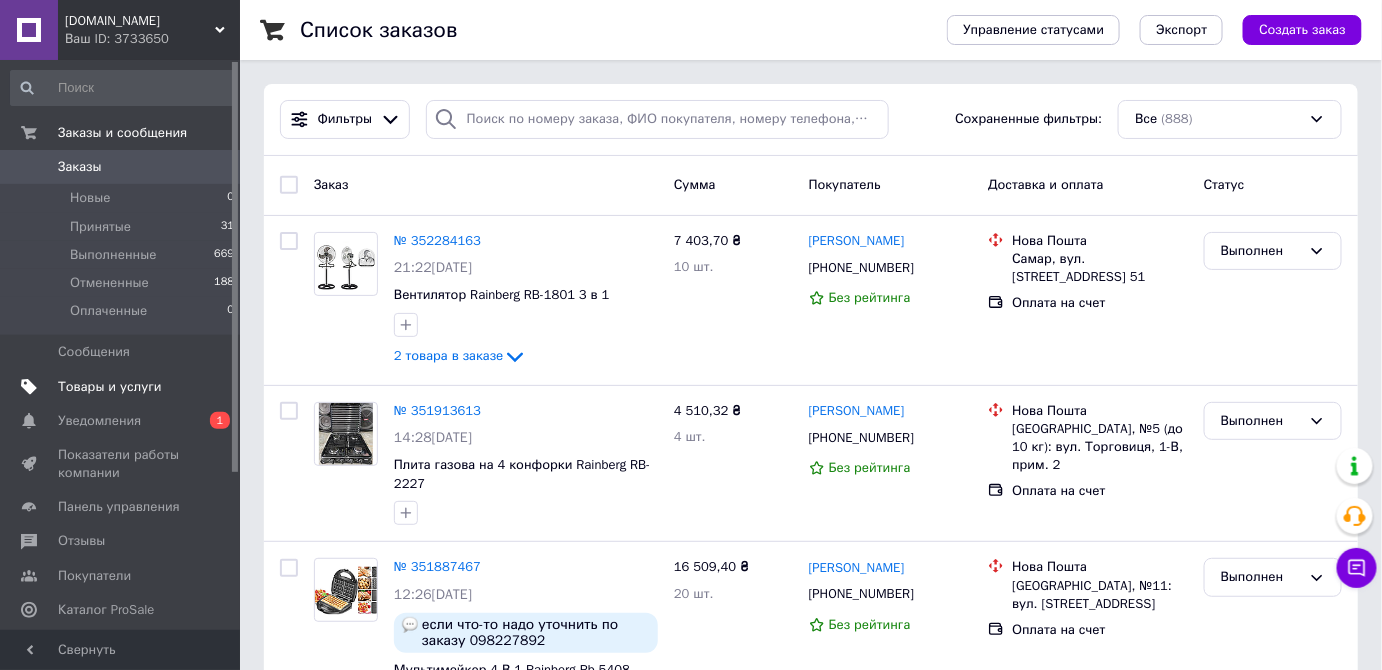 click on "Товары и услуги" at bounding box center (110, 387) 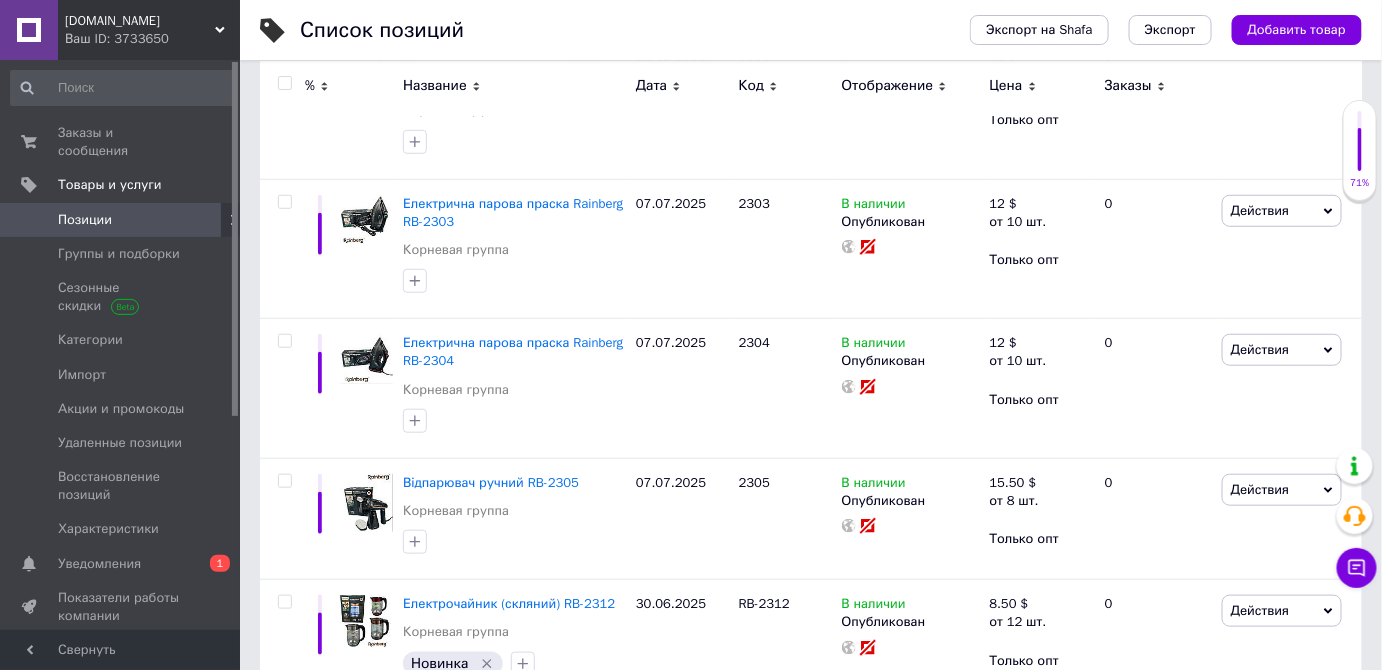 scroll, scrollTop: 0, scrollLeft: 0, axis: both 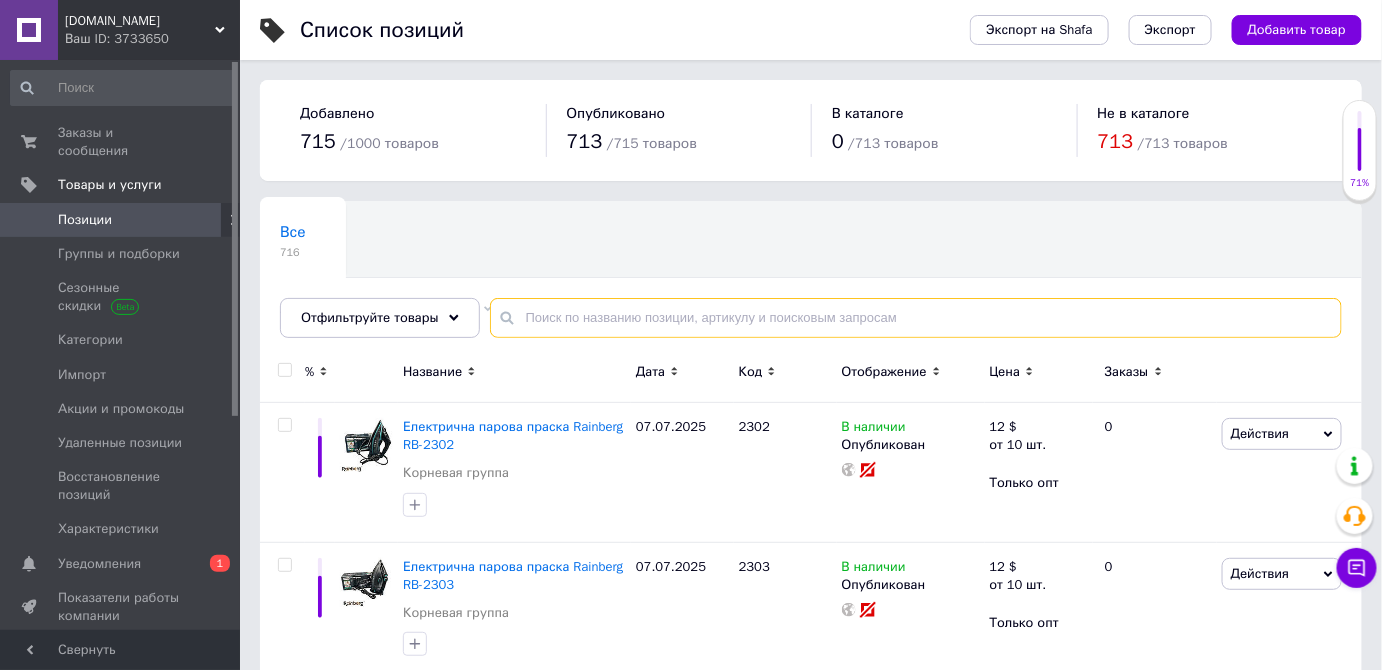 click at bounding box center [916, 318] 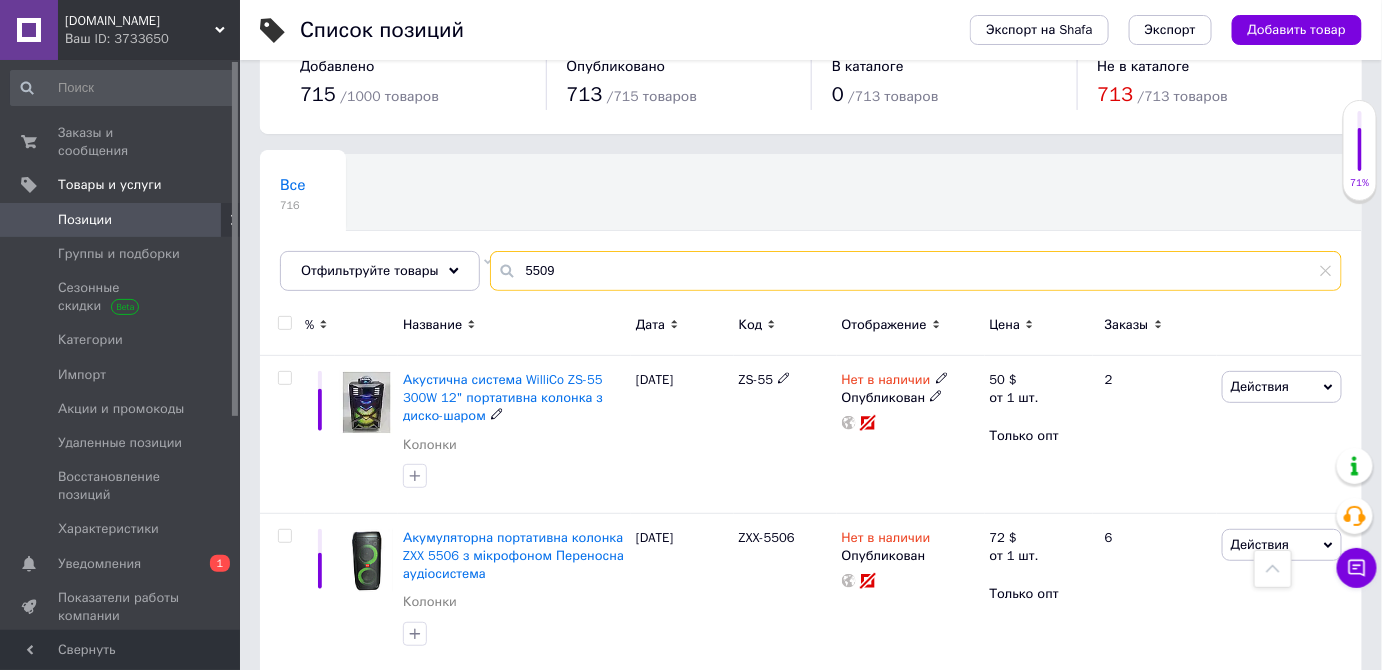 scroll, scrollTop: 0, scrollLeft: 0, axis: both 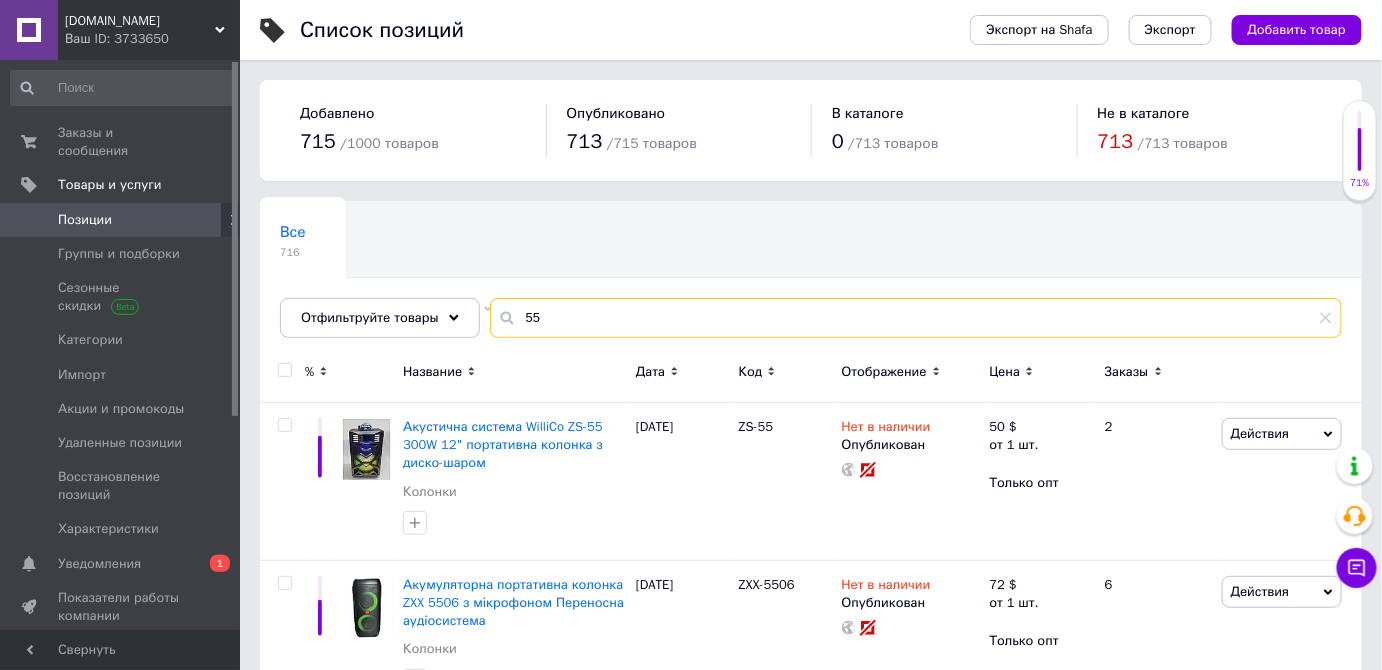 type on "5" 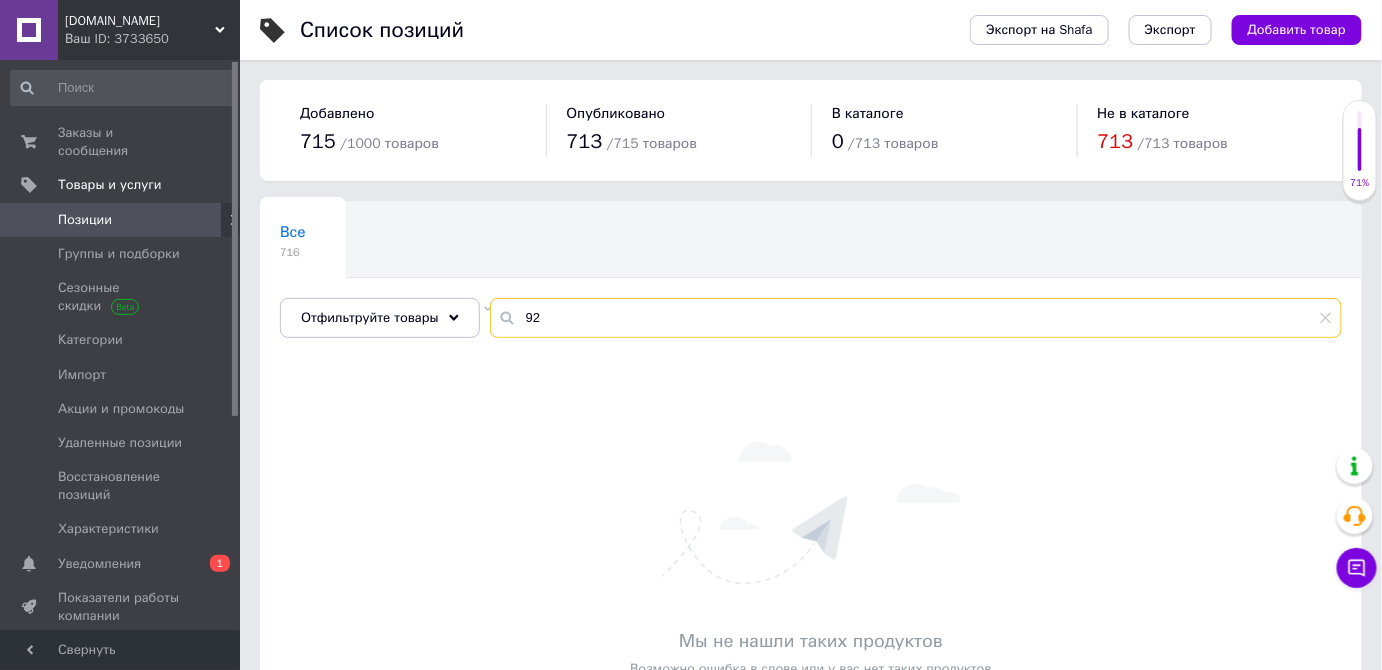 type on "9" 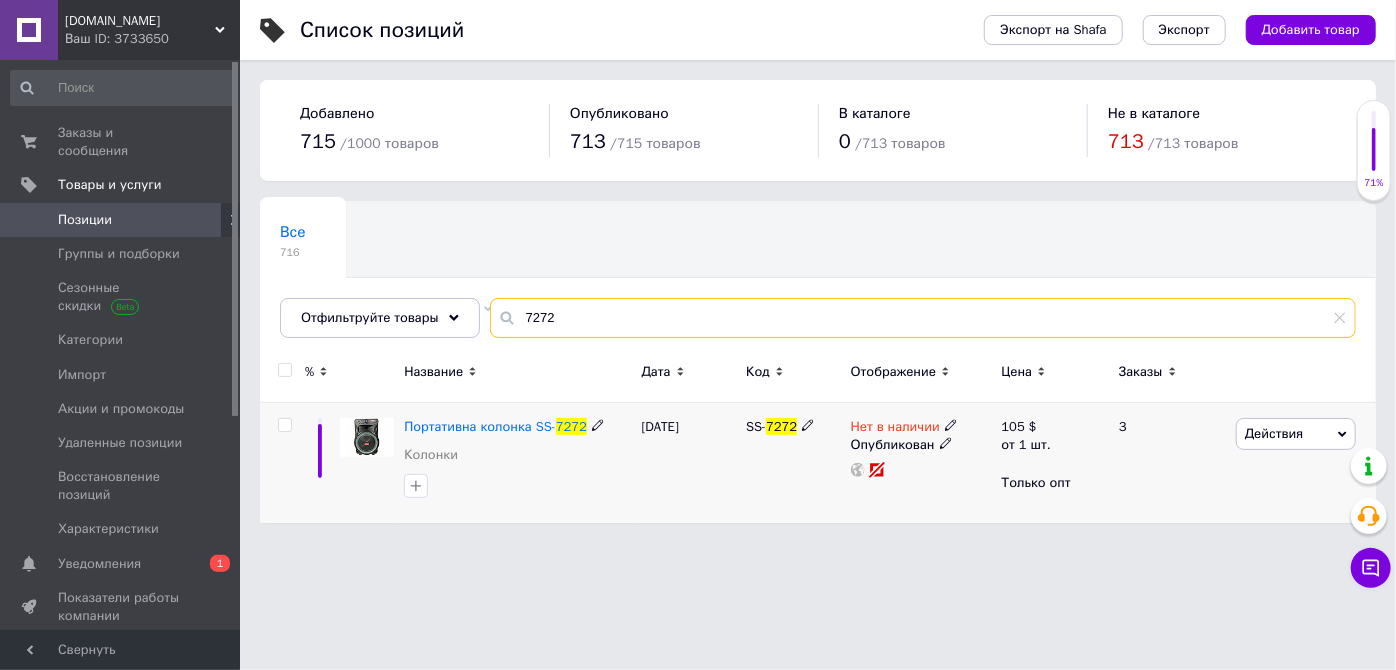 type on "7272" 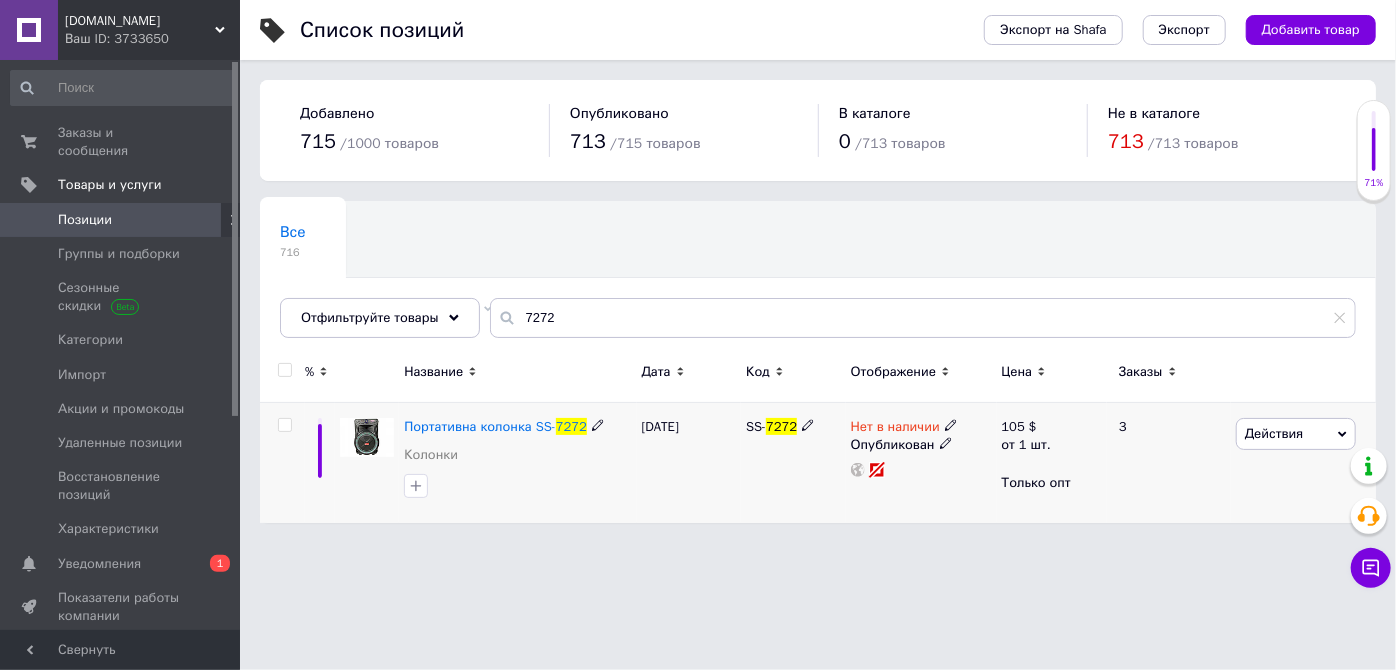 click 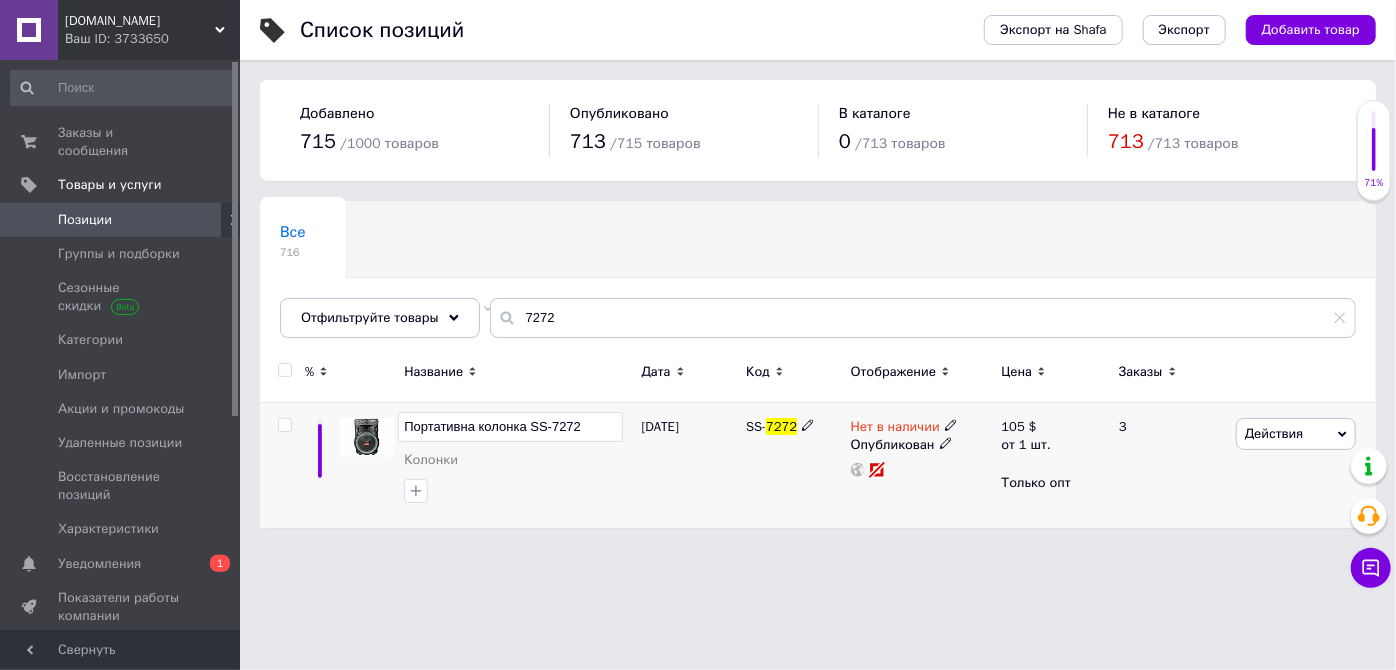 click on "Портативна колонка SS-7272" at bounding box center [510, 427] 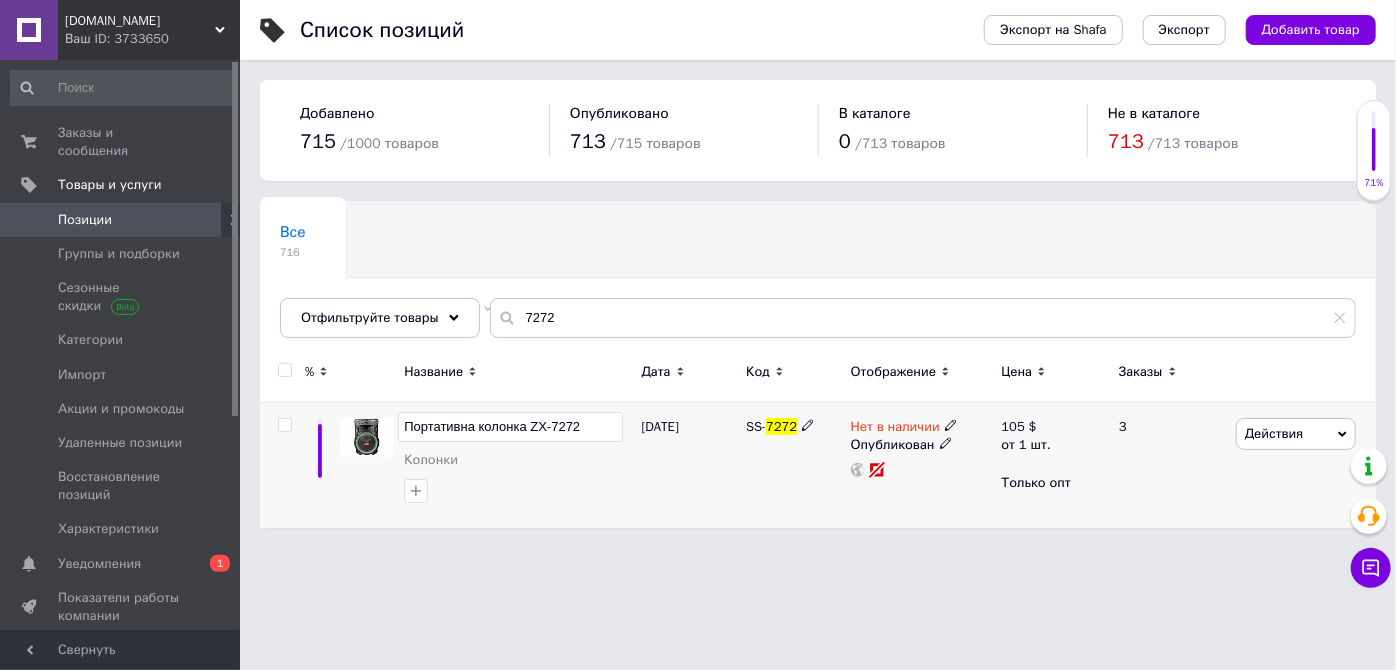 type on "Портативна колонка ZXX-7272" 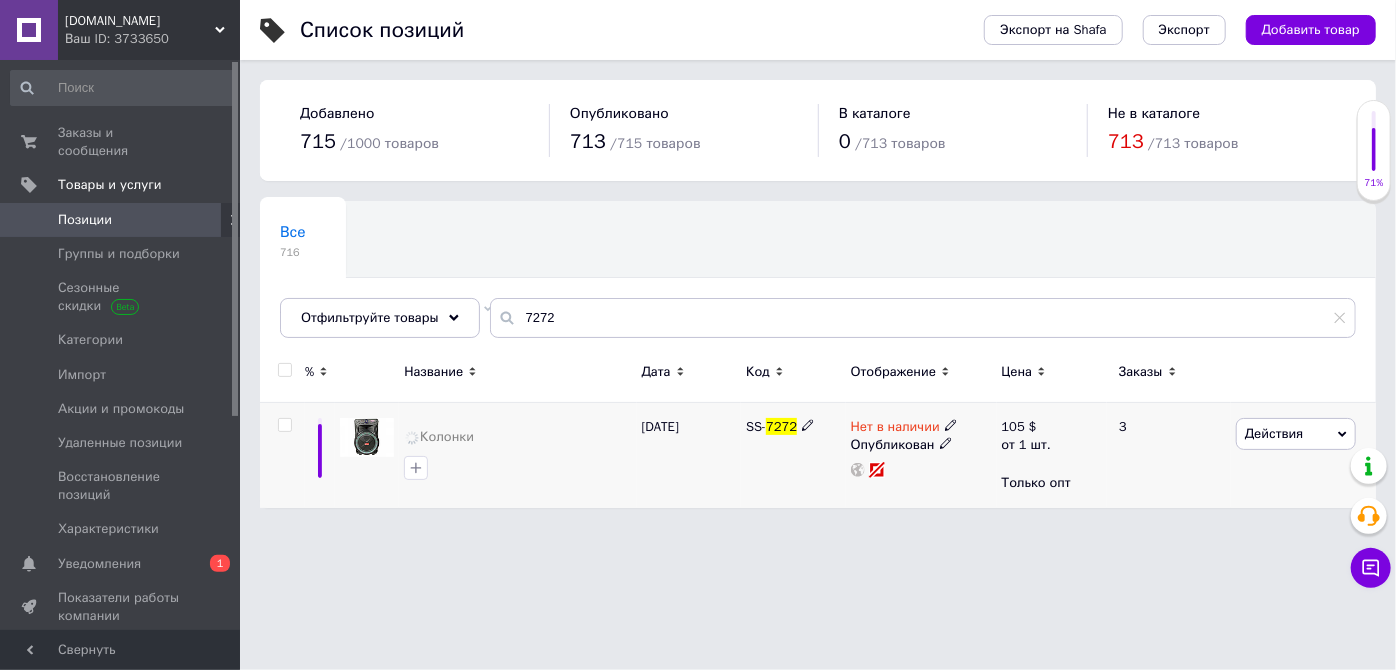 click on "SS-" at bounding box center [756, 426] 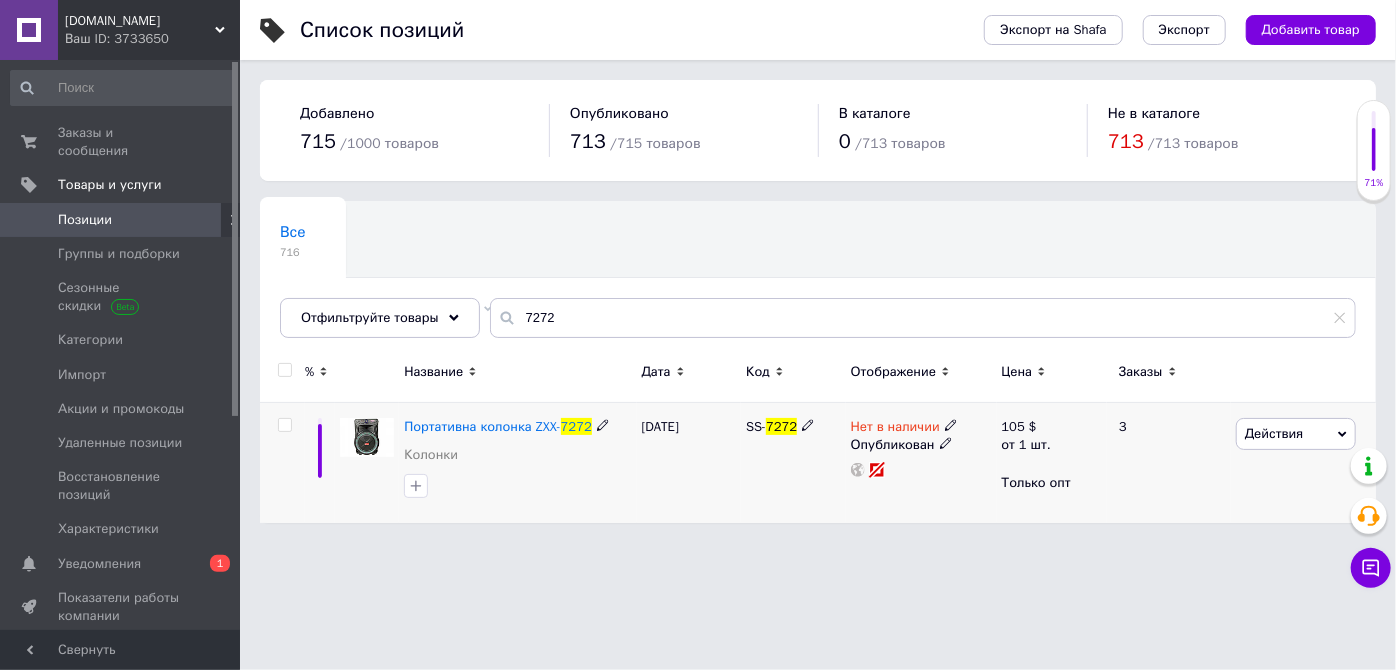 click 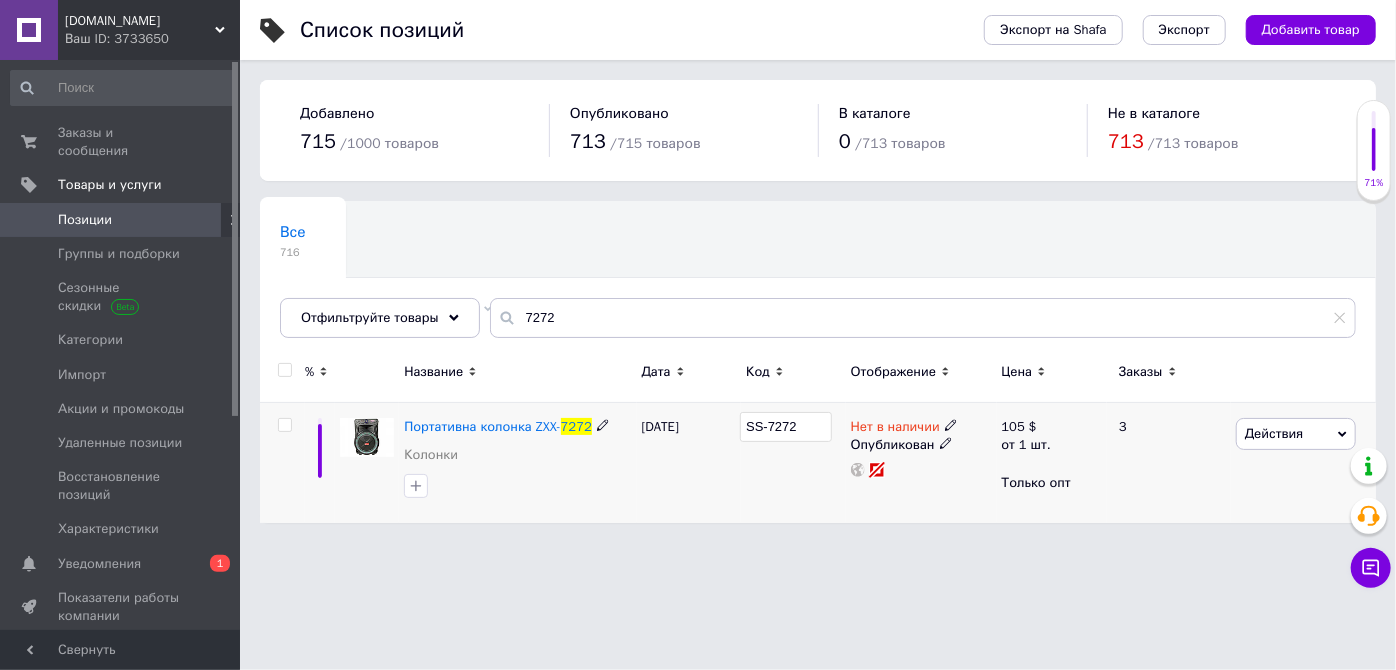 click on "SS-7272" at bounding box center [786, 427] 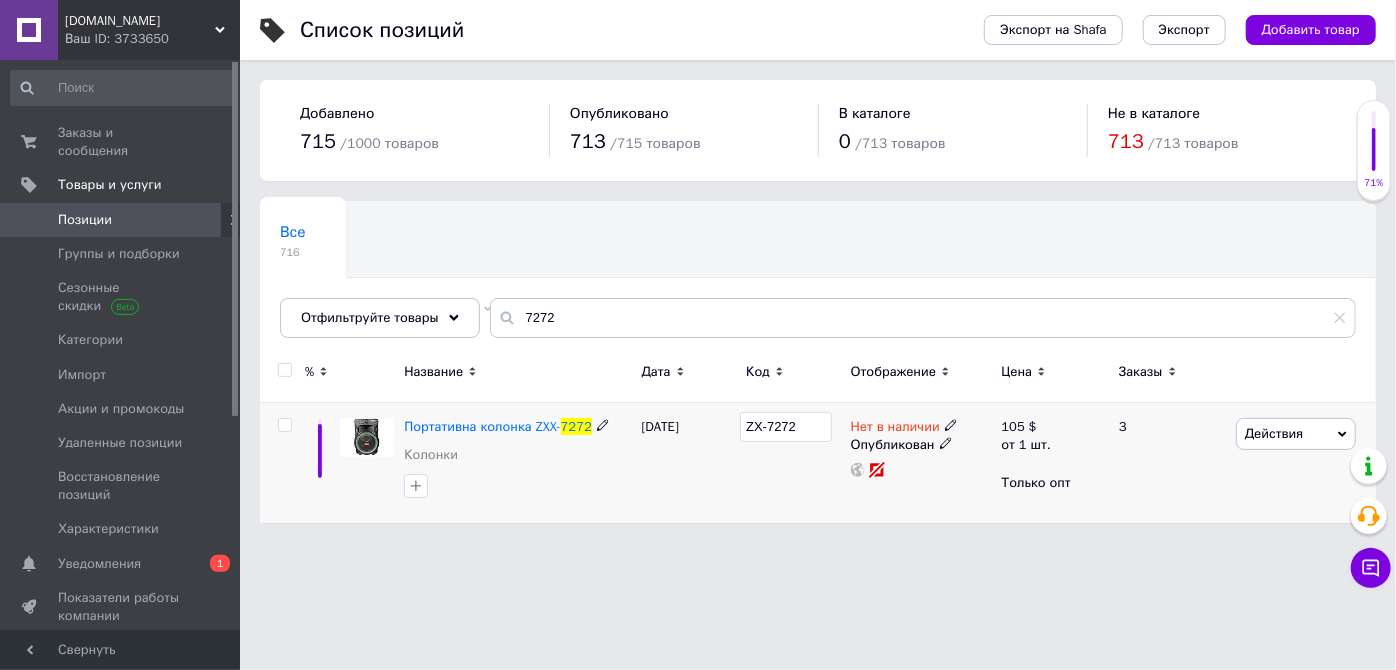 type on "ZXX-7272" 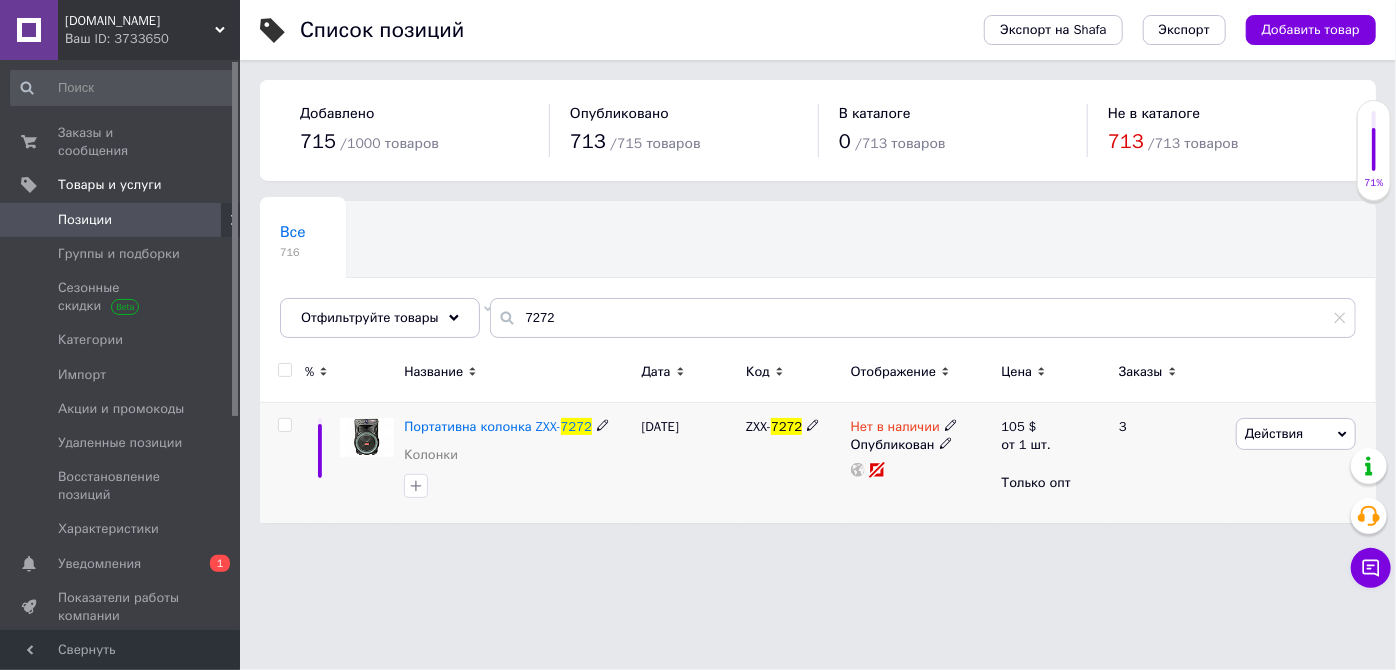 click 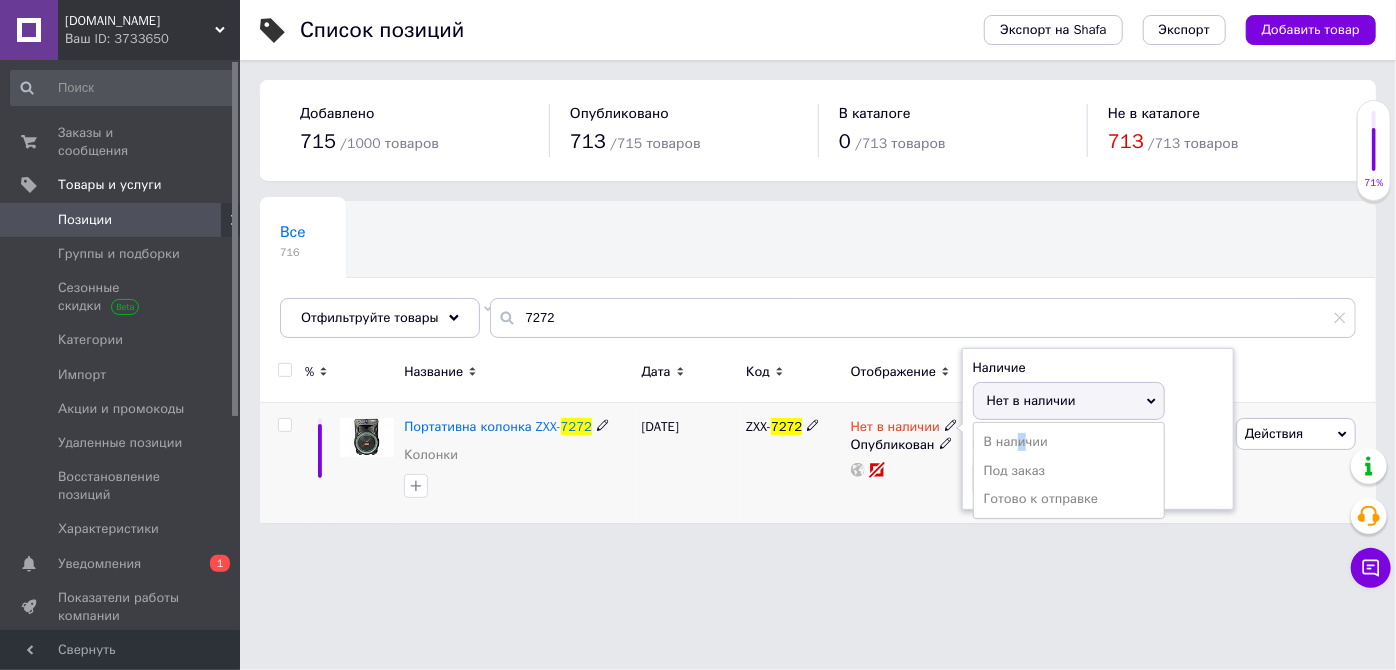 click on "В наличии" at bounding box center [1069, 442] 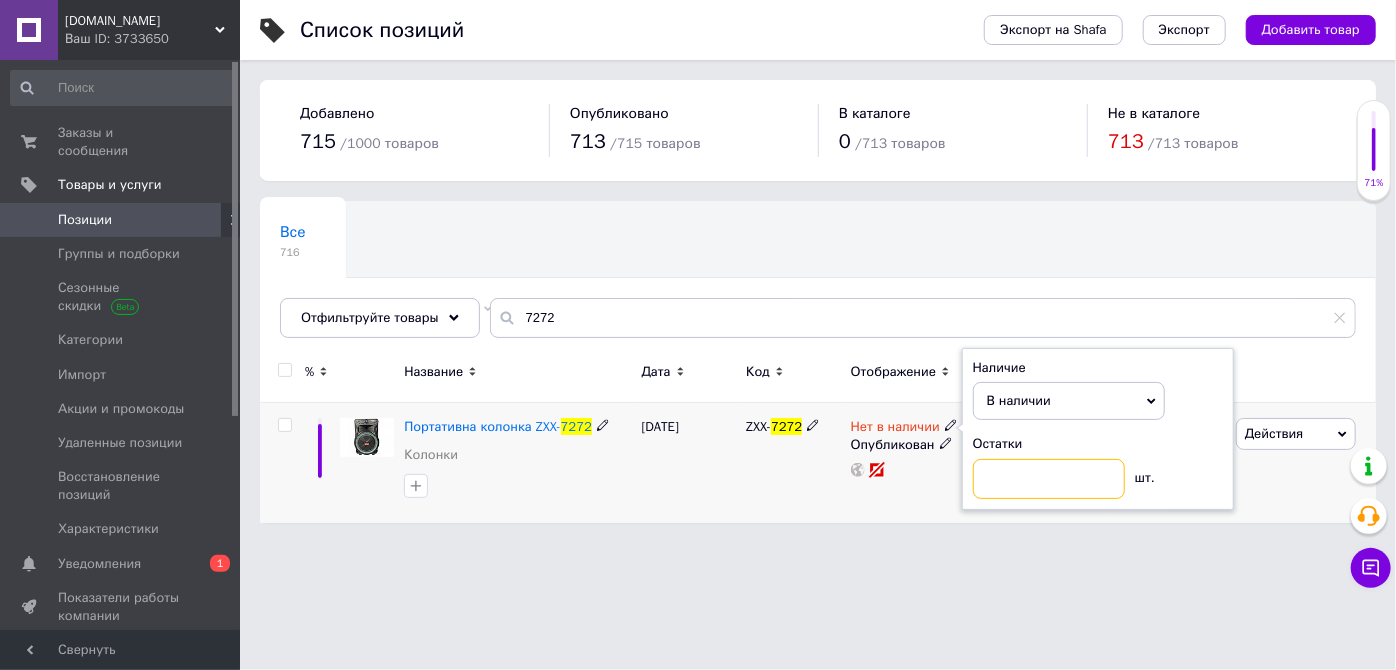 click at bounding box center (1049, 479) 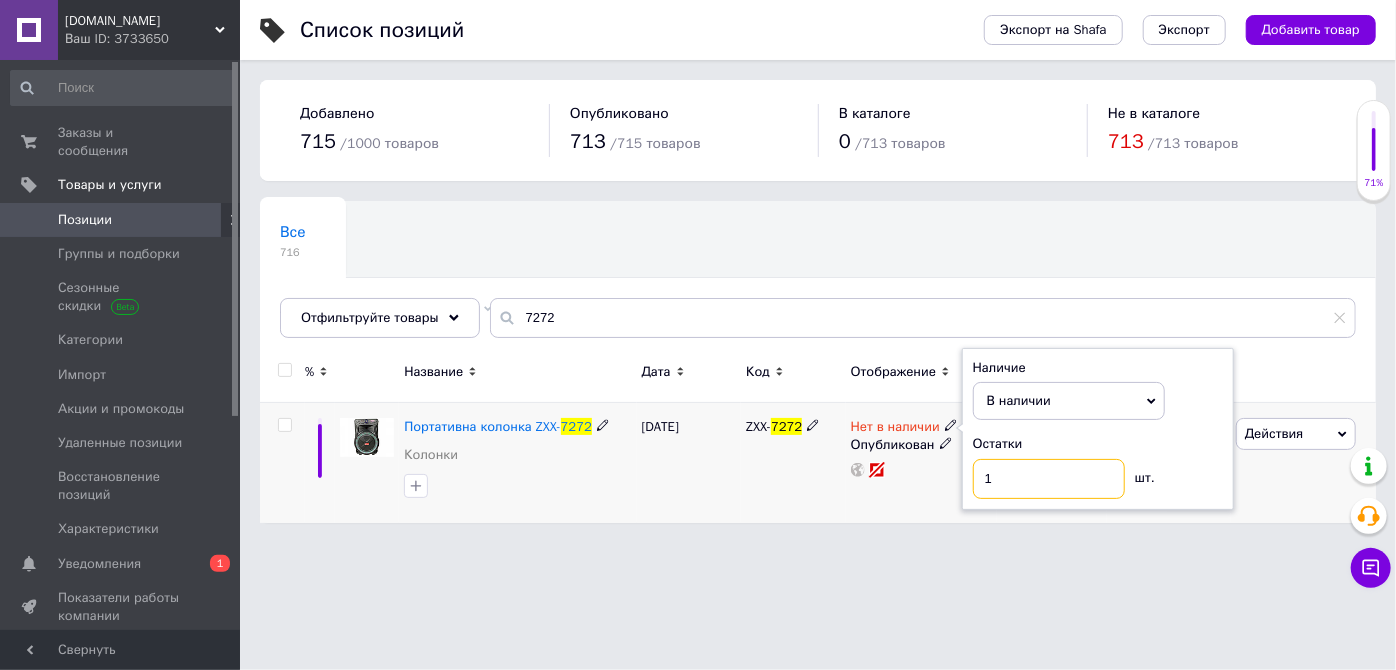 type on "10" 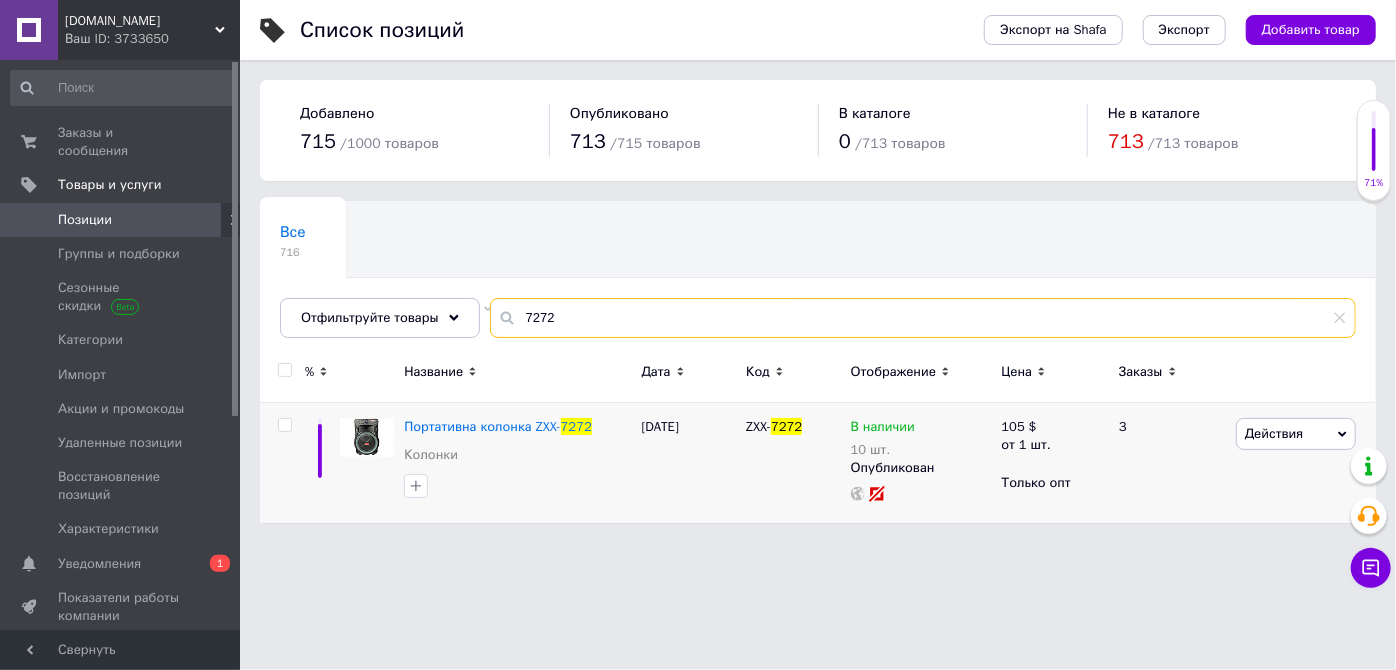 click on "7272" at bounding box center (923, 318) 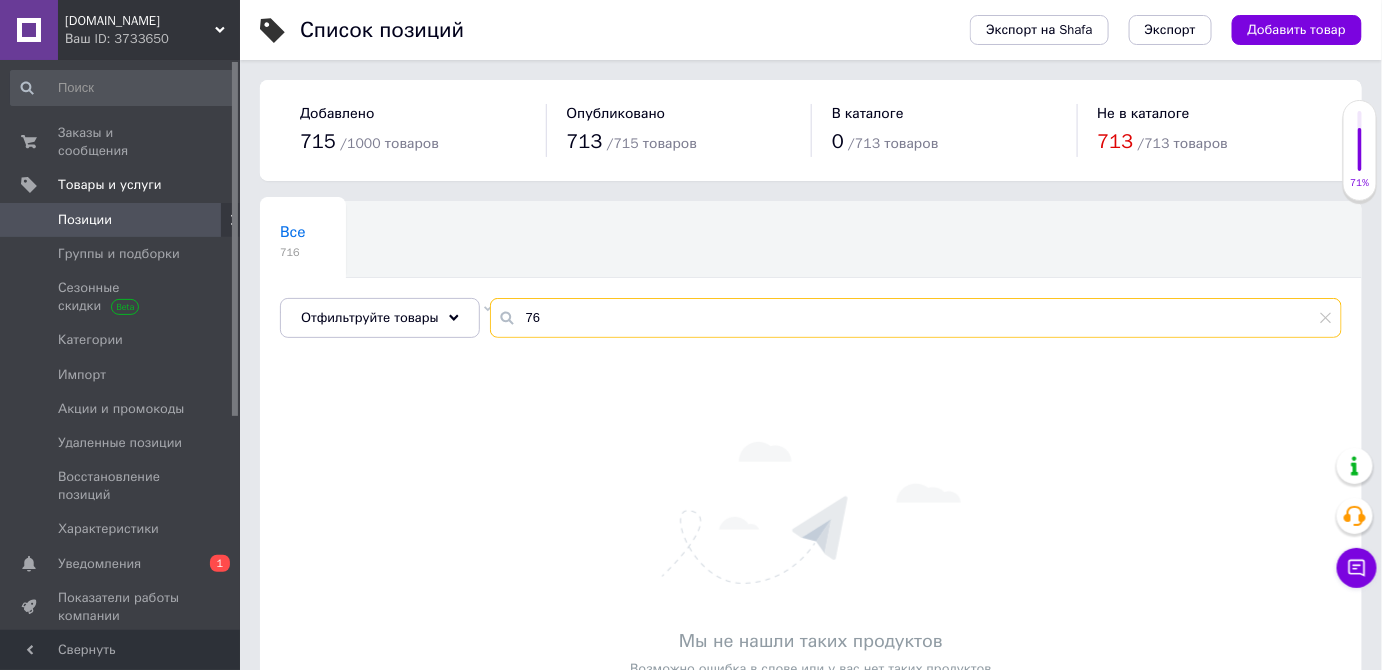 type on "7" 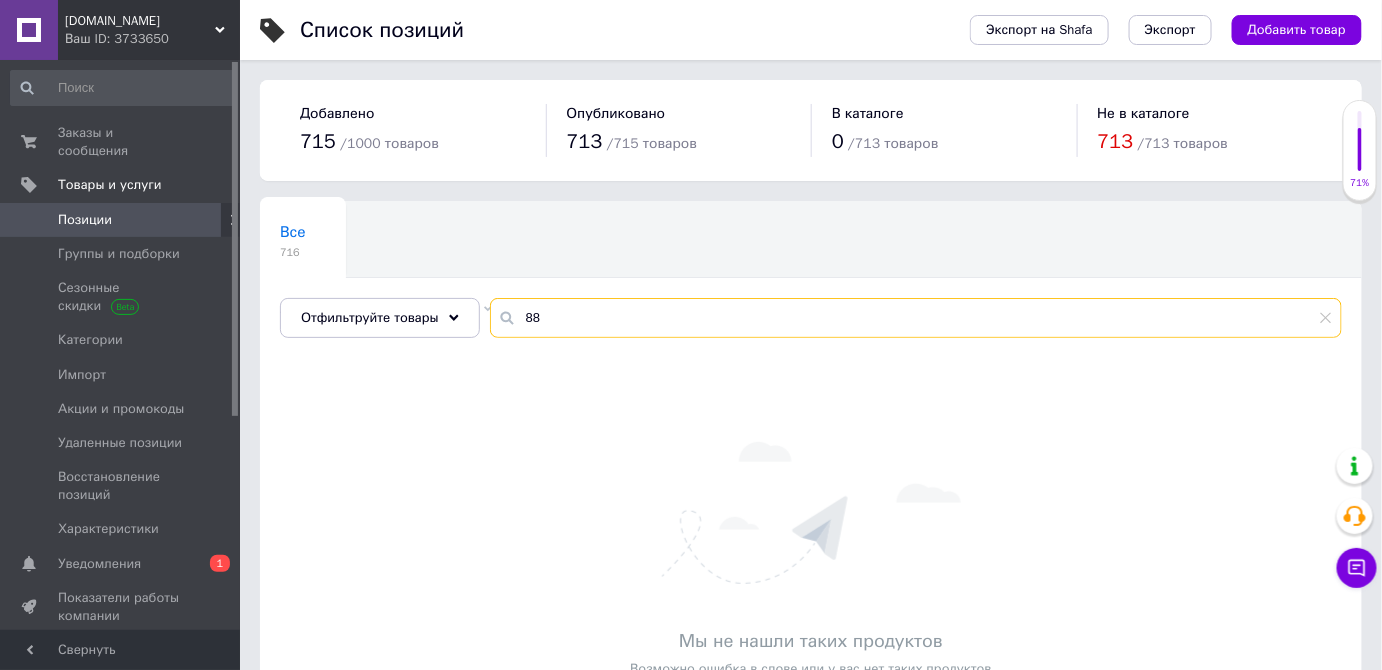 type on "8" 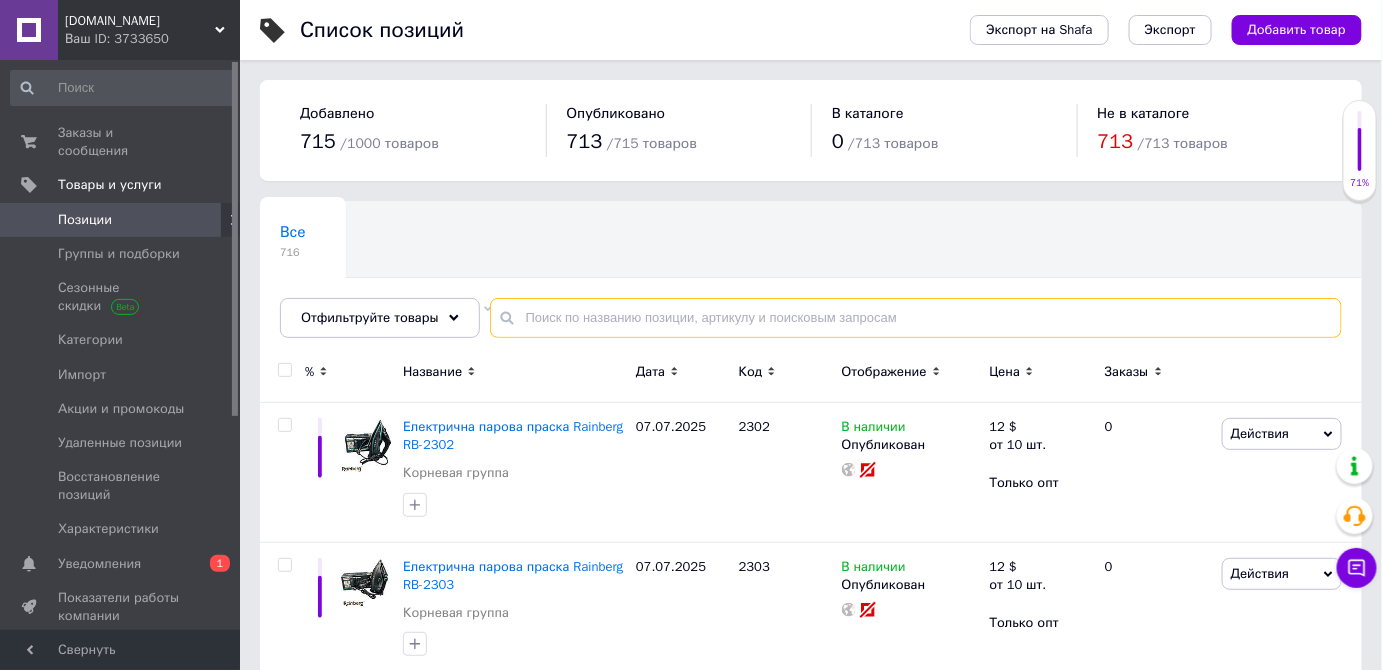 type 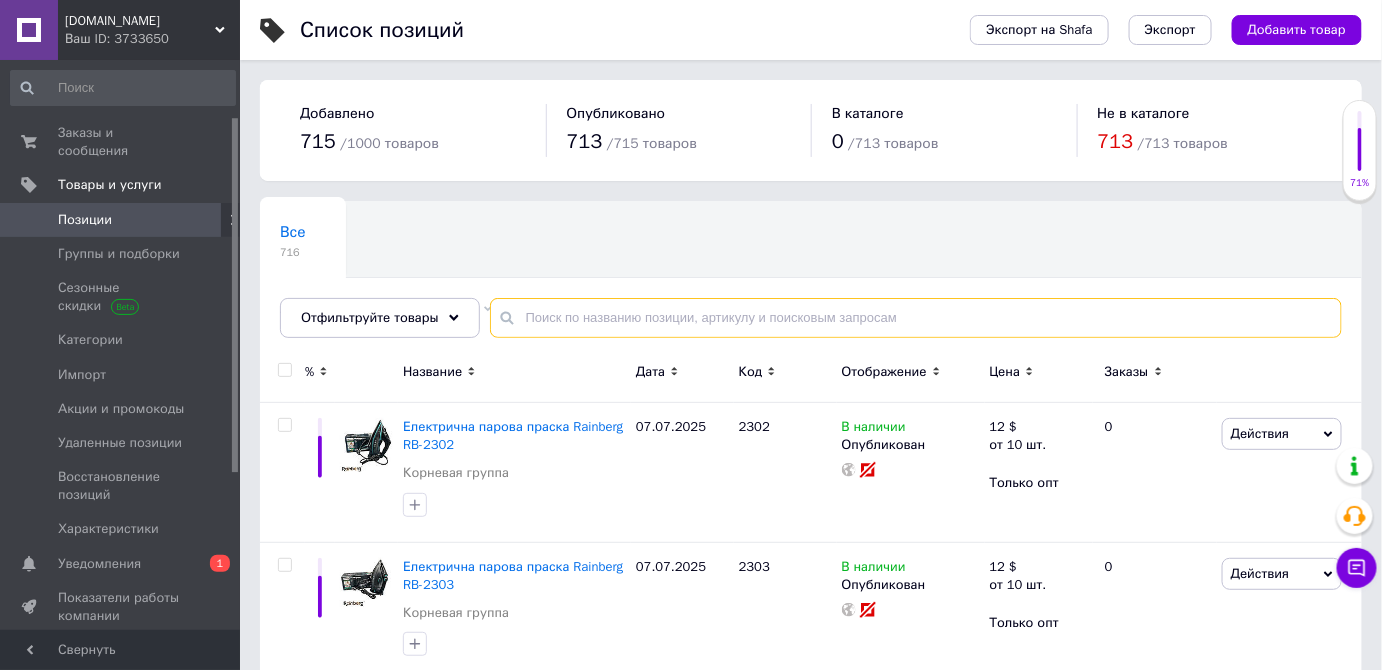 scroll, scrollTop: 90, scrollLeft: 0, axis: vertical 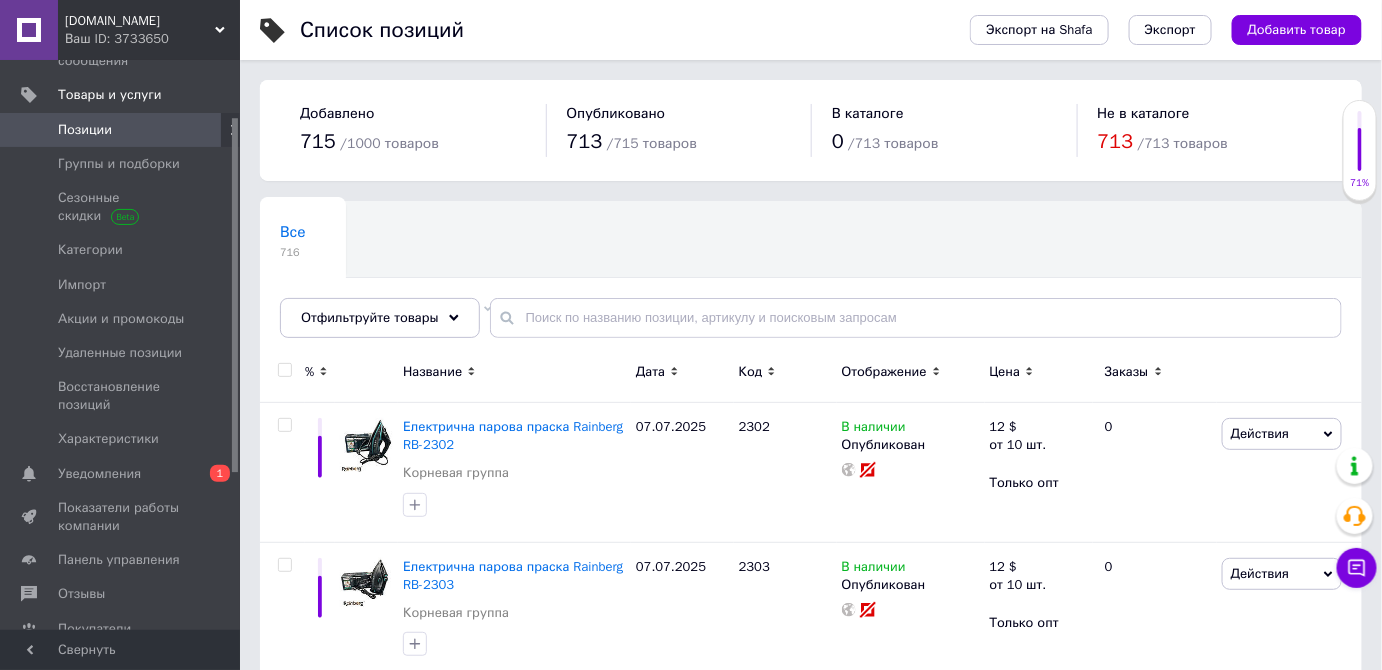 click on "Добавить товар" at bounding box center [1297, 30] 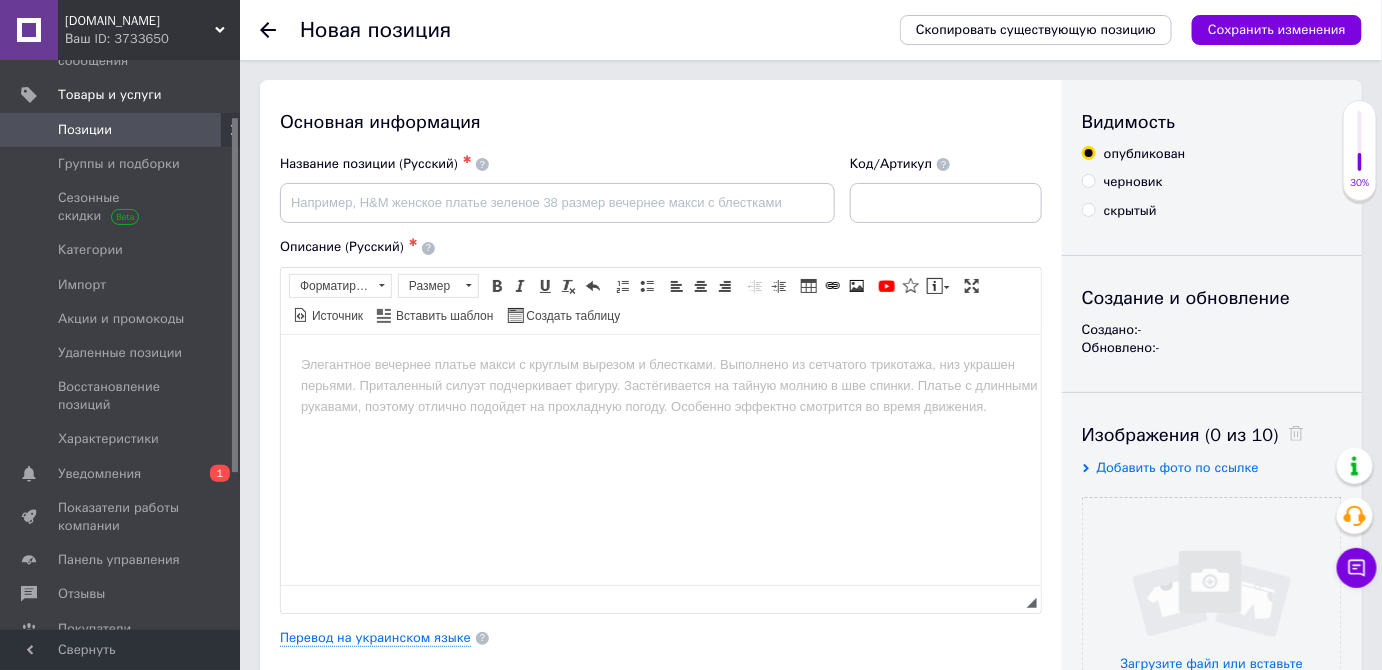 scroll, scrollTop: 0, scrollLeft: 0, axis: both 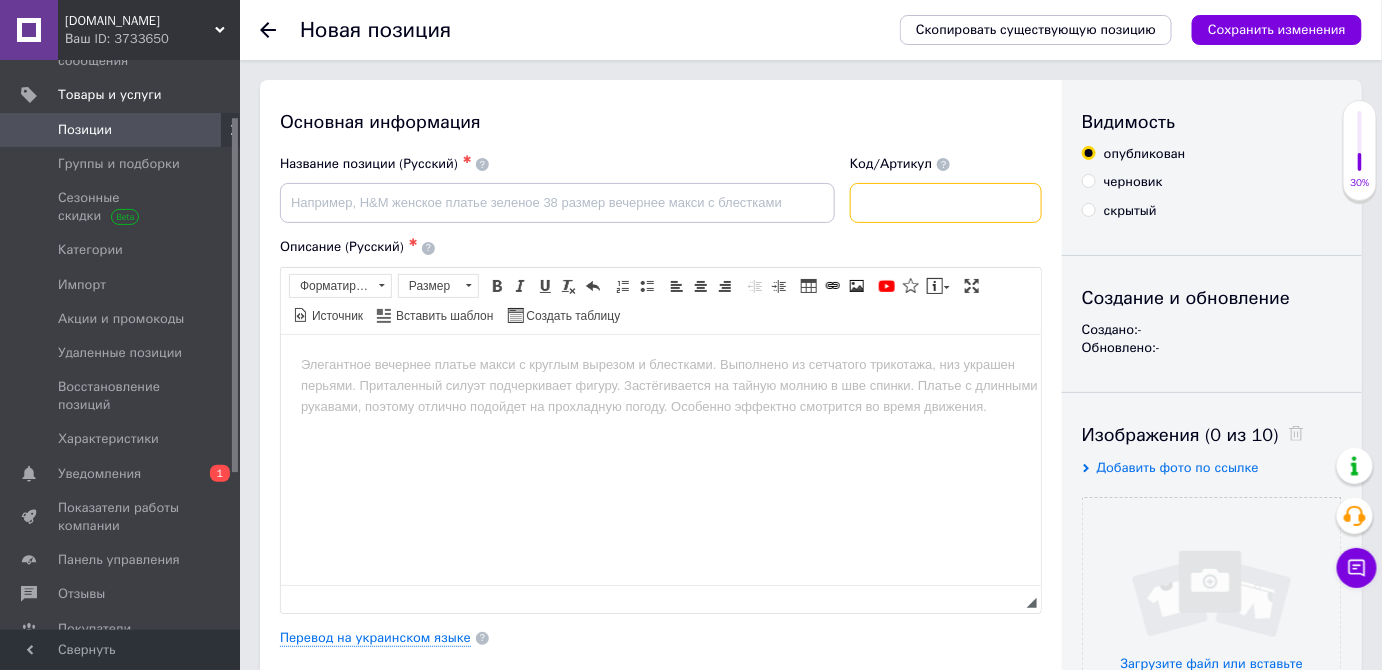 click at bounding box center [946, 203] 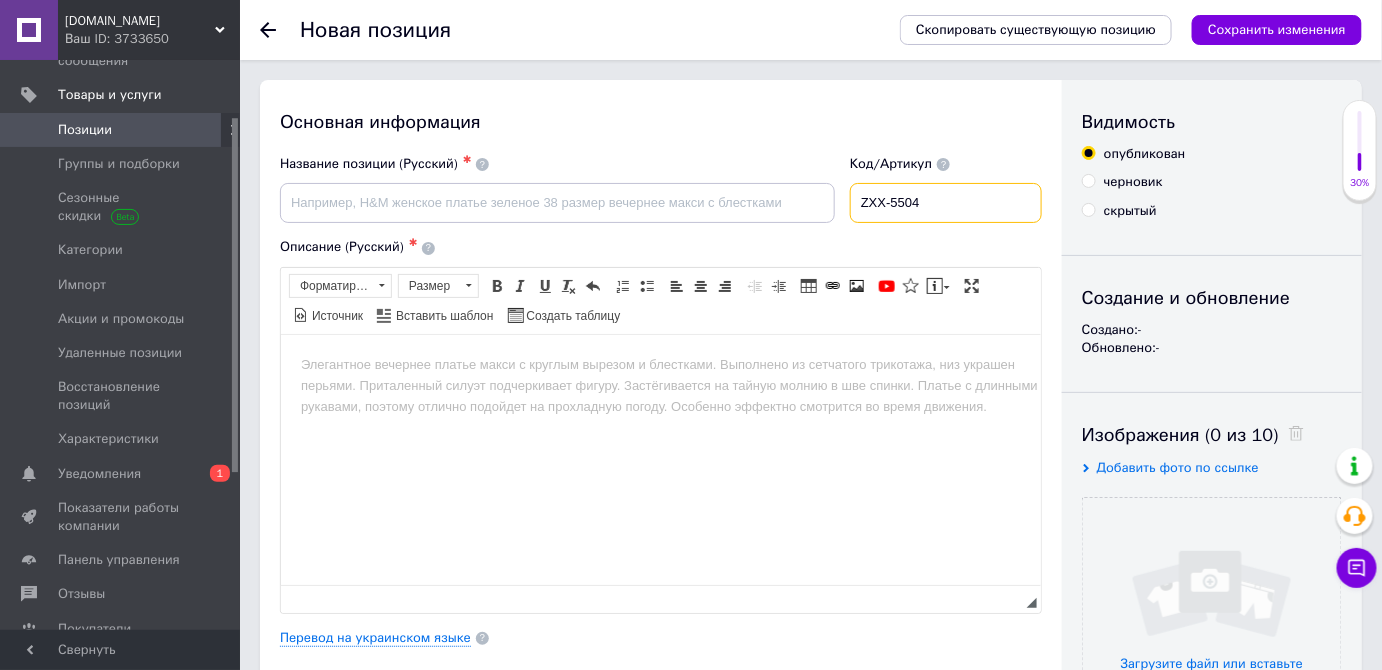 type on "ZXX-5504" 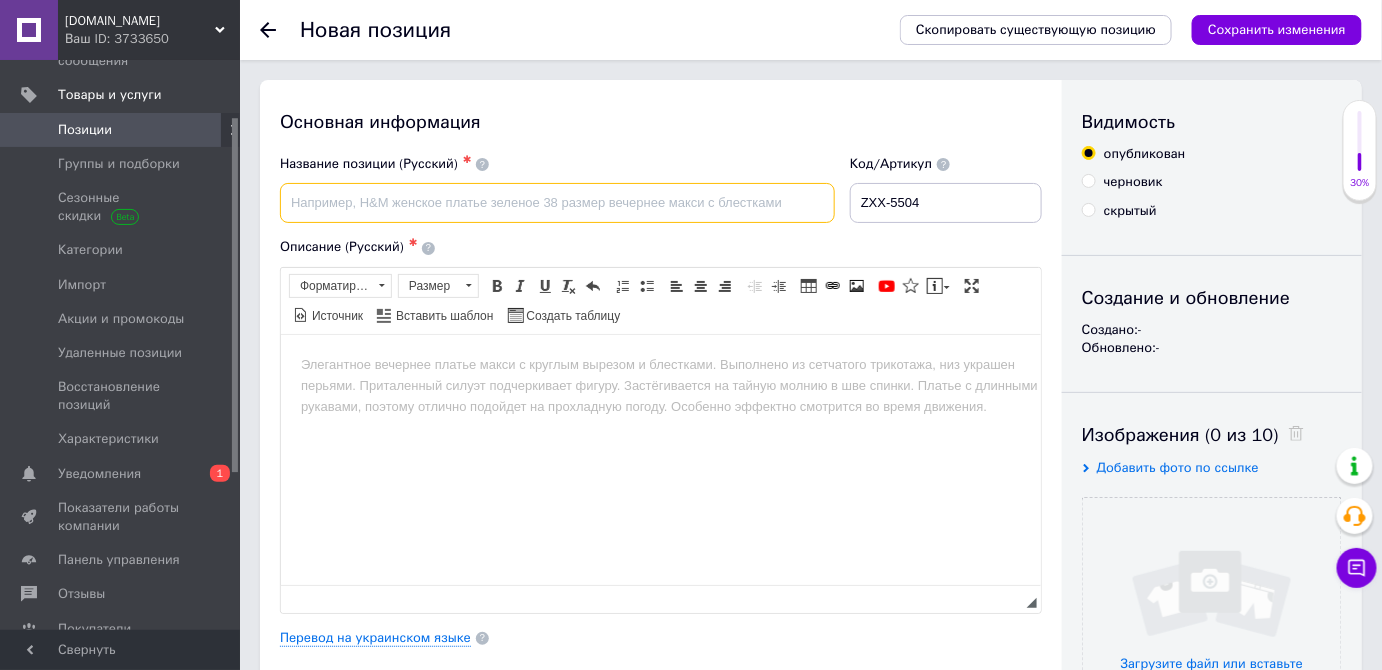 click at bounding box center [557, 203] 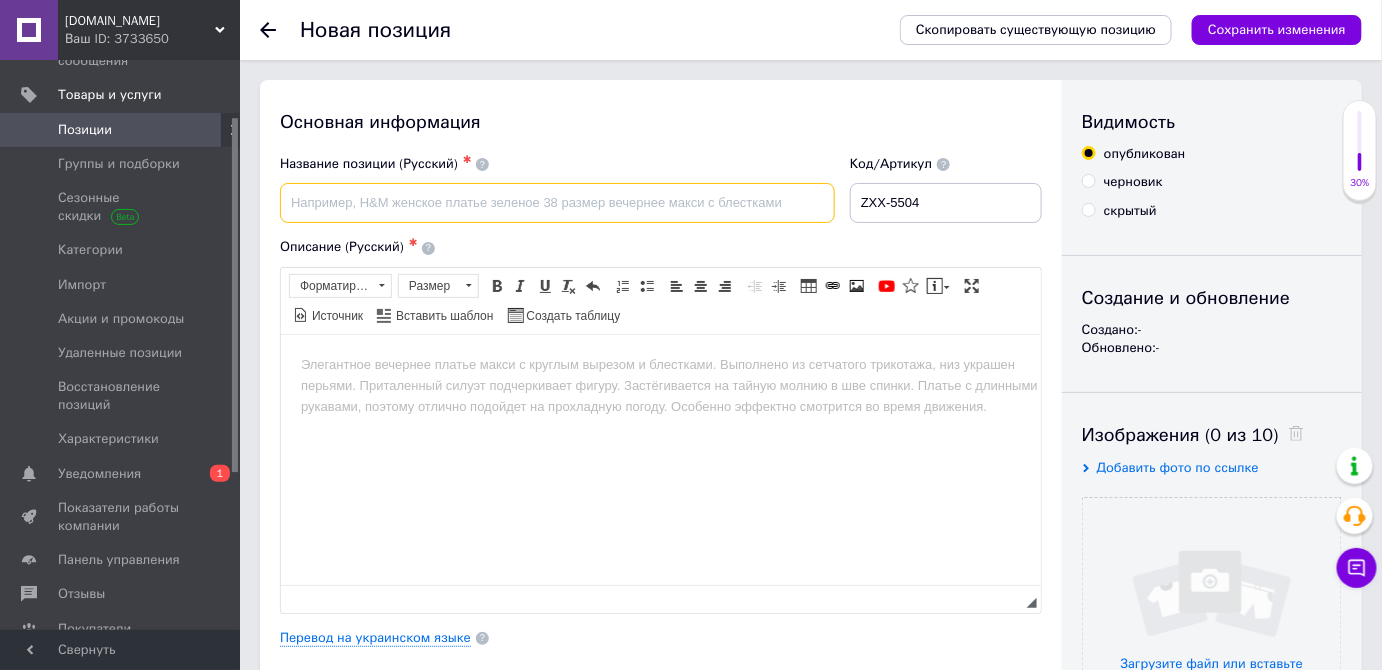 click at bounding box center (557, 203) 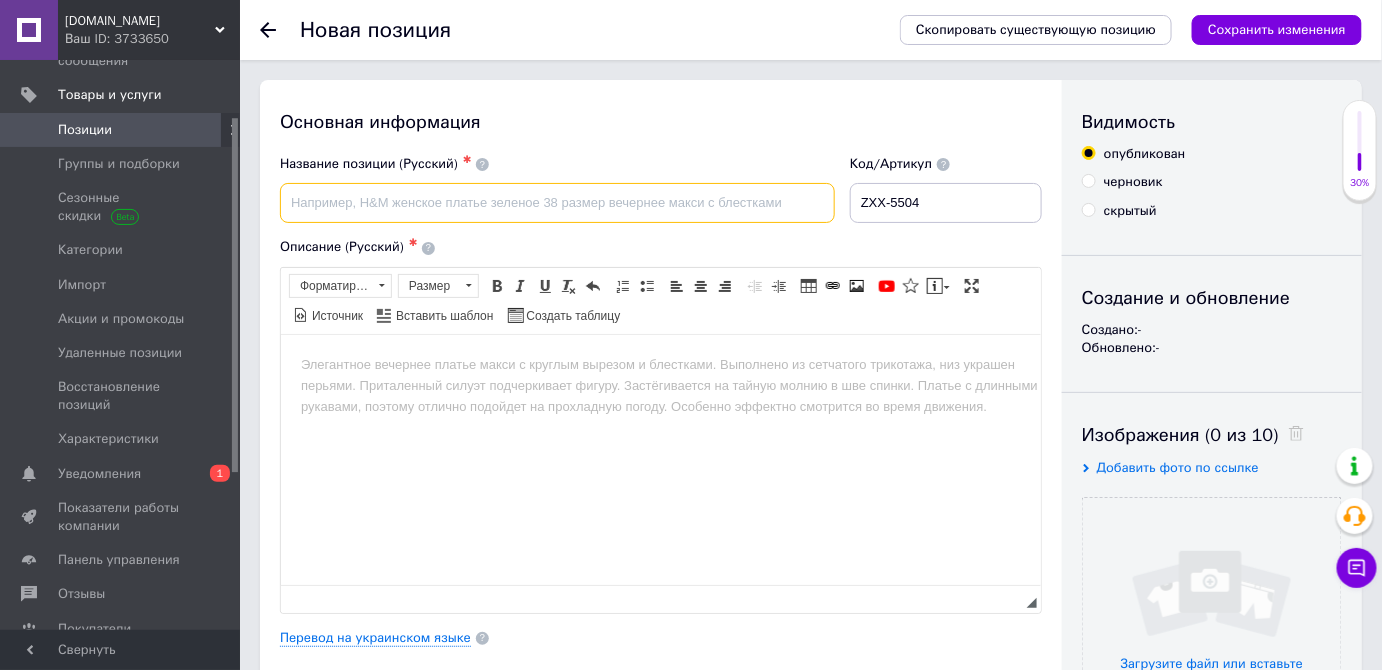 paste on "Акустична система ZXX-5504" 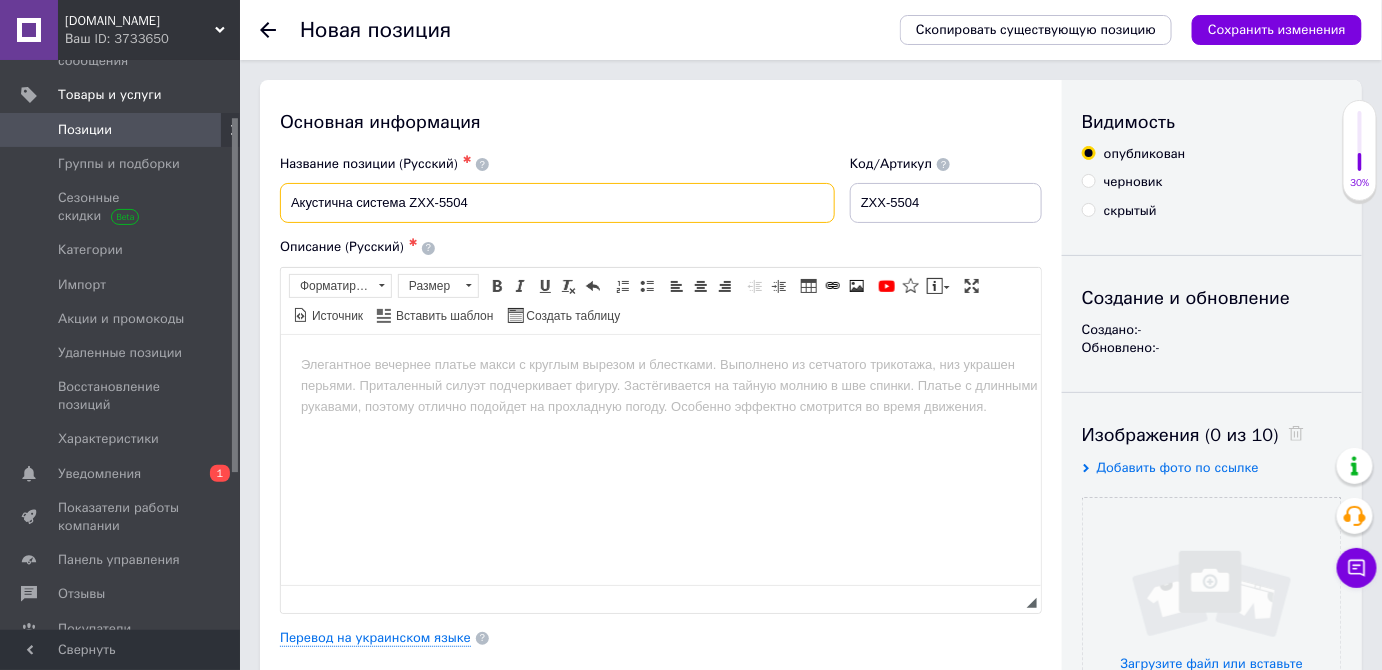 type on "Акустична система ZXX-5504" 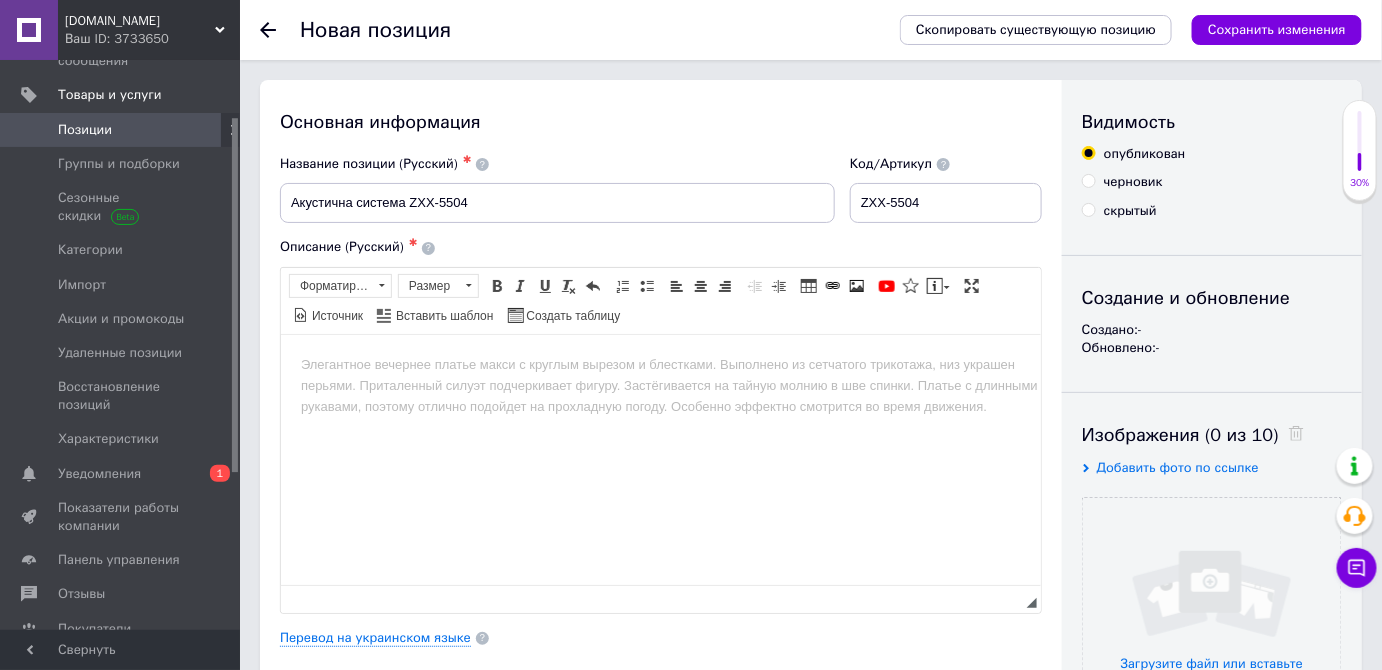 click at bounding box center (660, 364) 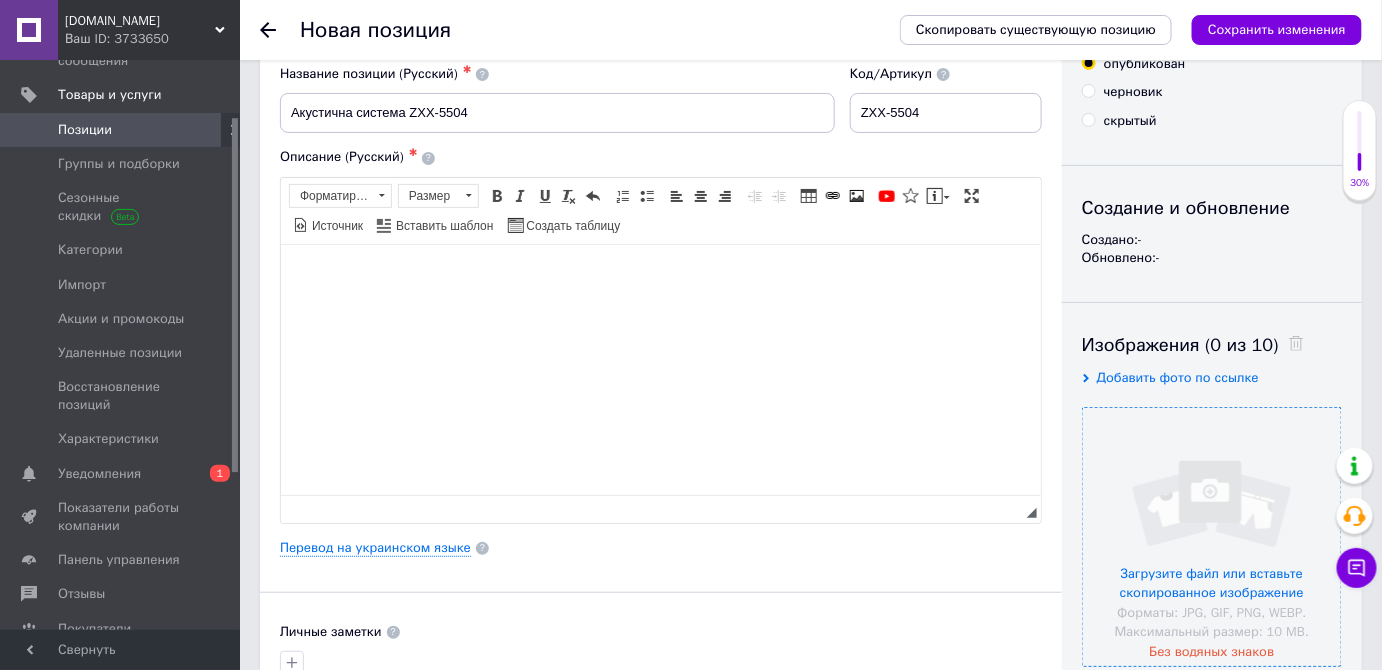 scroll, scrollTop: 272, scrollLeft: 0, axis: vertical 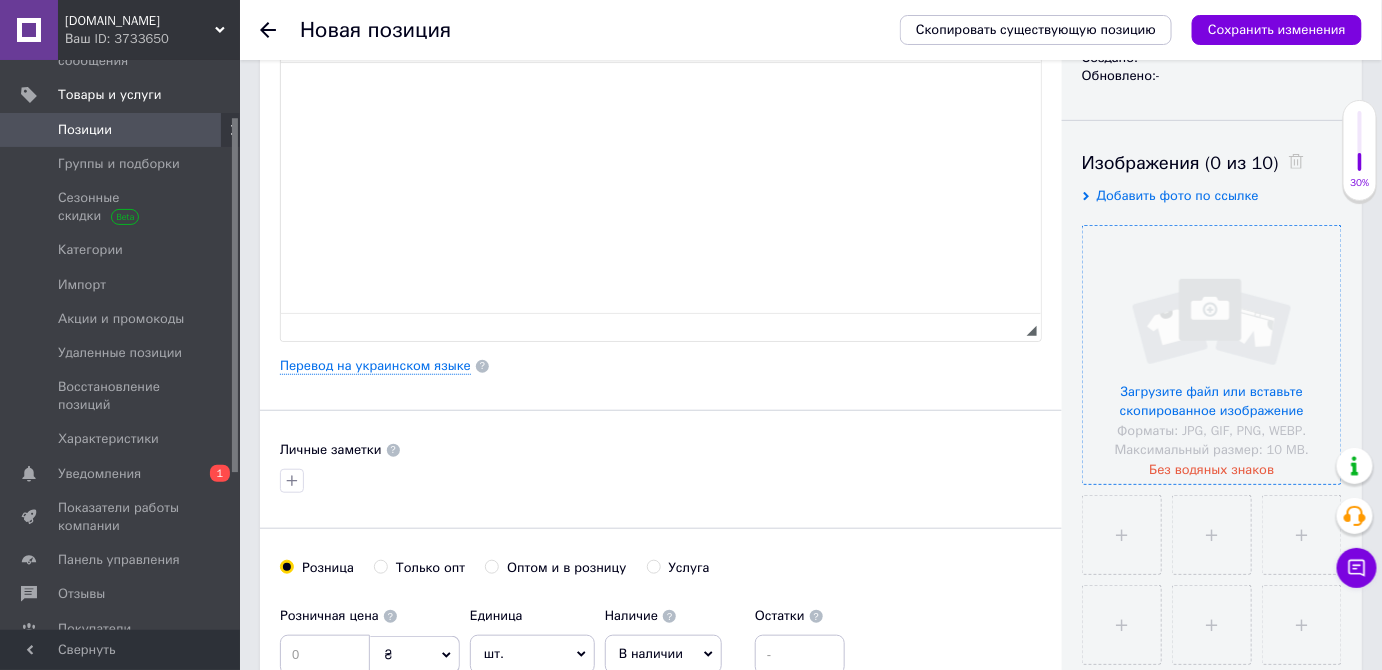 click at bounding box center [1212, 355] 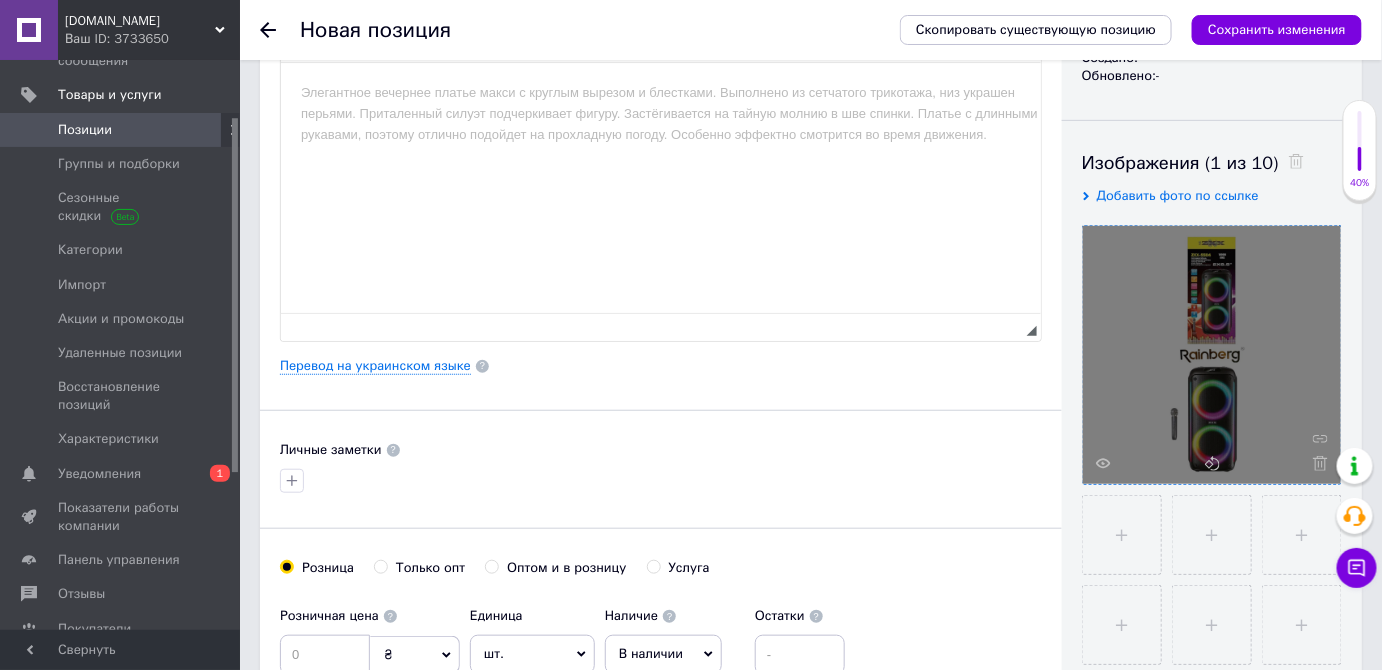 click at bounding box center (660, 92) 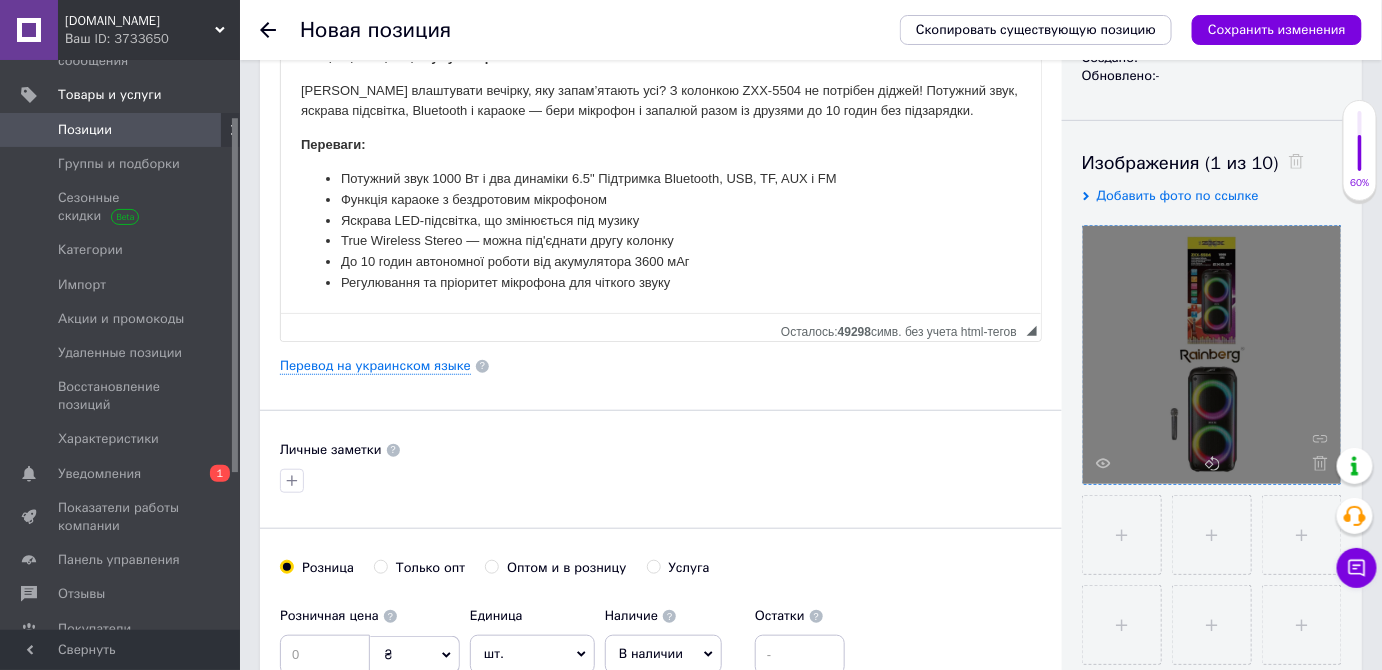 scroll, scrollTop: 0, scrollLeft: 0, axis: both 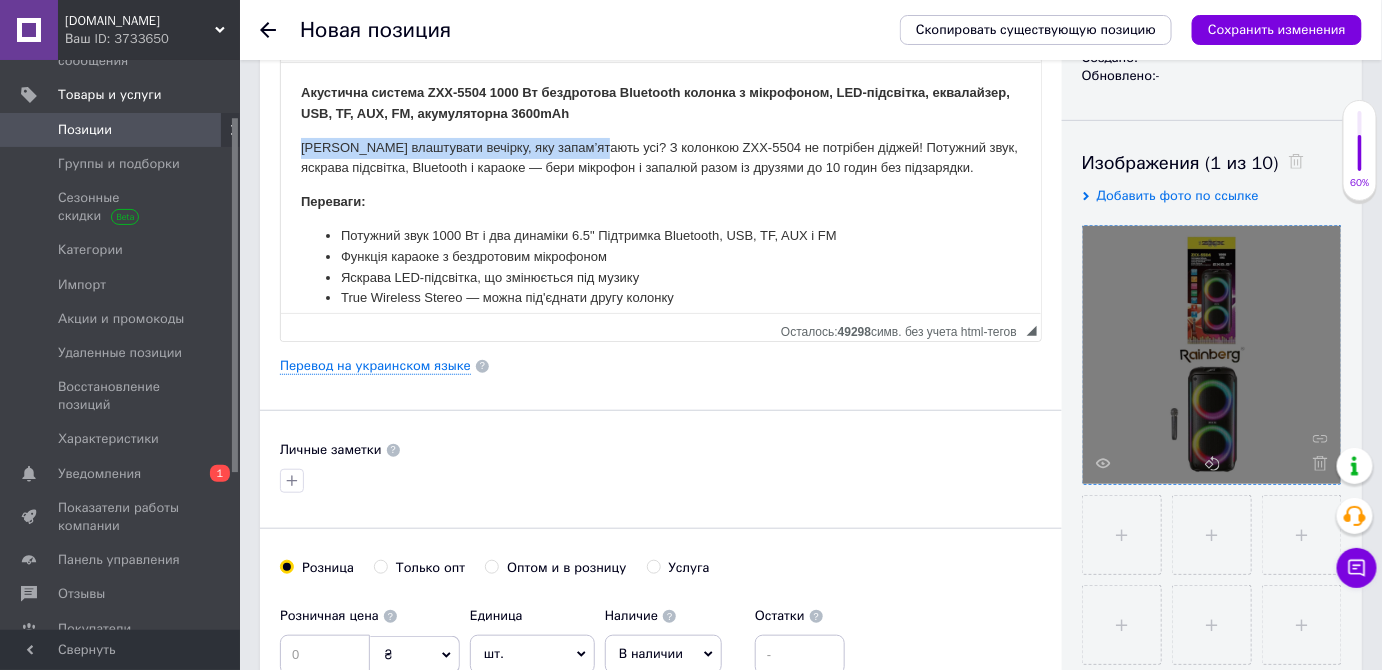 drag, startPoint x: 594, startPoint y: 145, endPoint x: 282, endPoint y: 156, distance: 312.19385 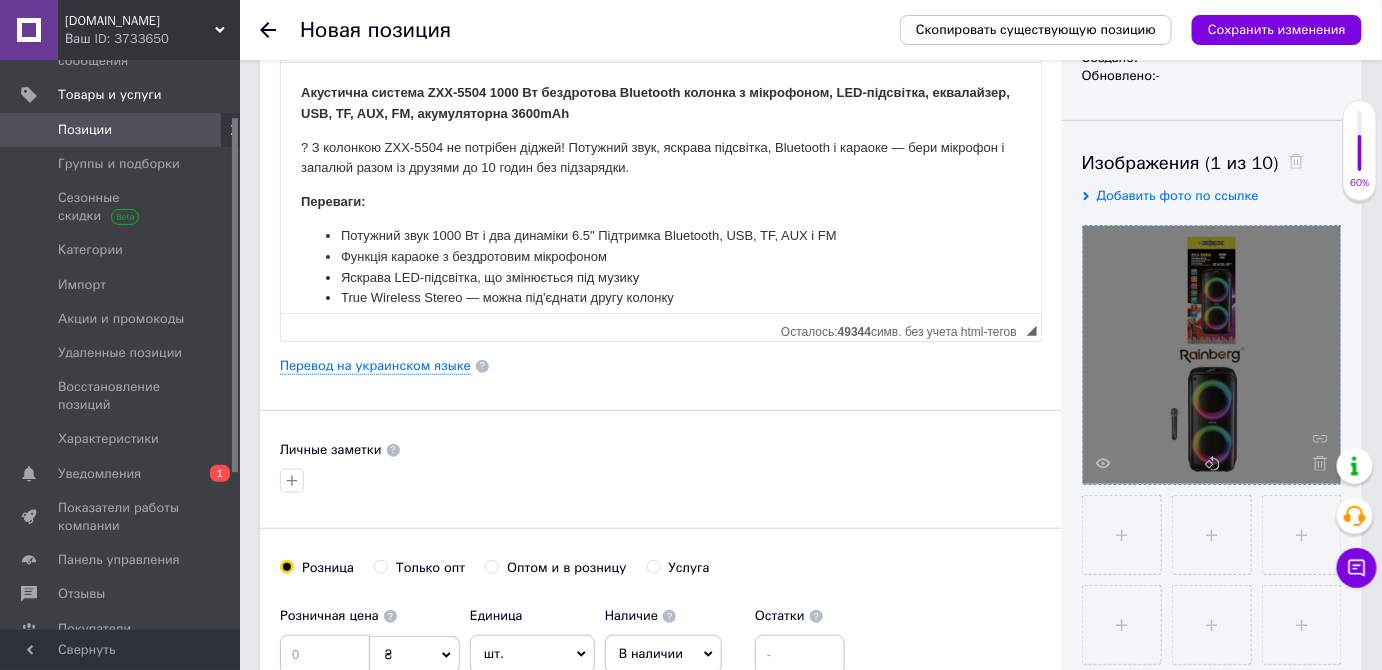 click on "? З колонкою ZXX-5504 не потрібен діджей! Потужний звук, яскрава підсвітка, Bluetooth і караоке — бери мікрофон і запалюй разом із друзями до 10 годин без підзарядки." at bounding box center [660, 158] 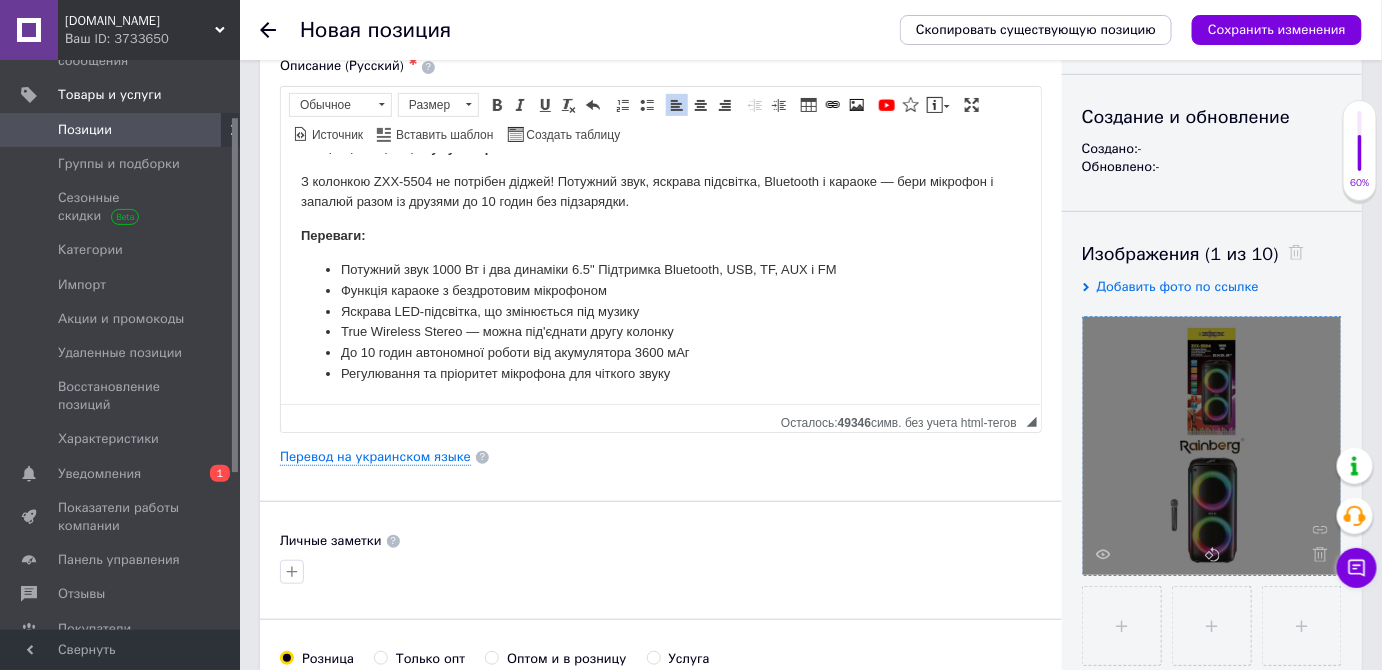 scroll, scrollTop: 272, scrollLeft: 0, axis: vertical 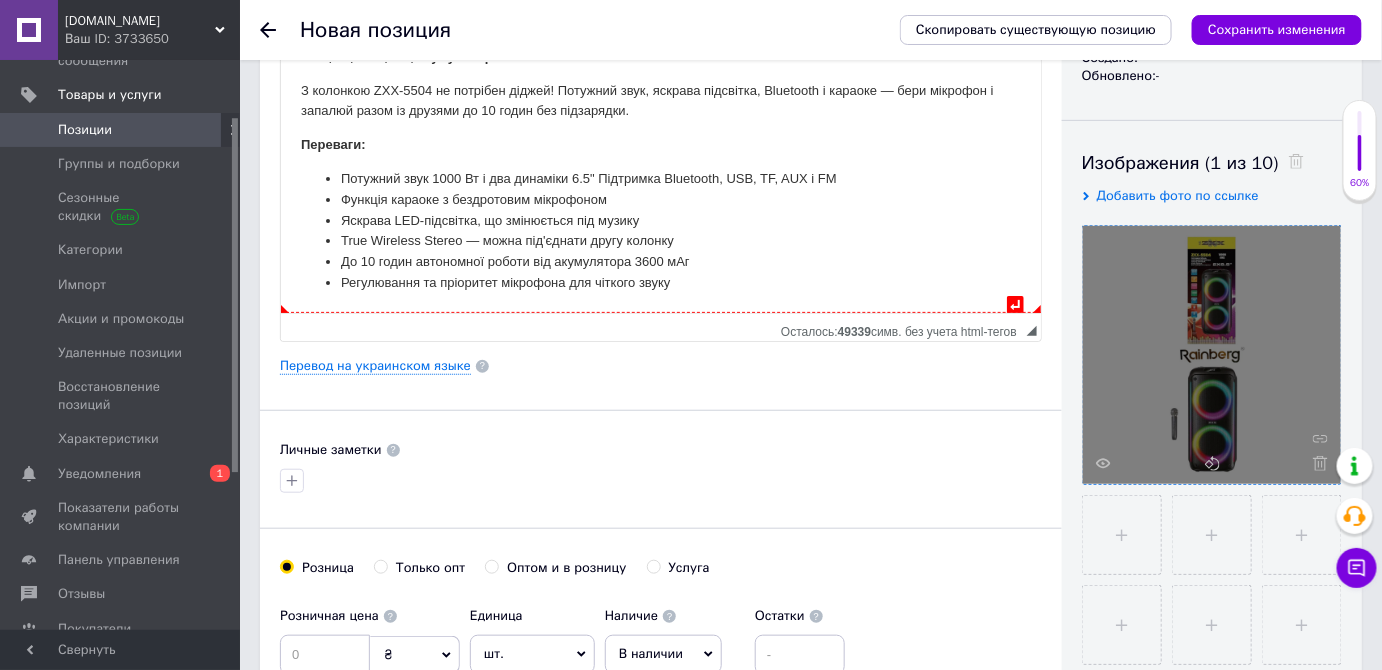 click on "Регулювання та пріоритет мікрофона для чіткого звуку" at bounding box center [660, 282] 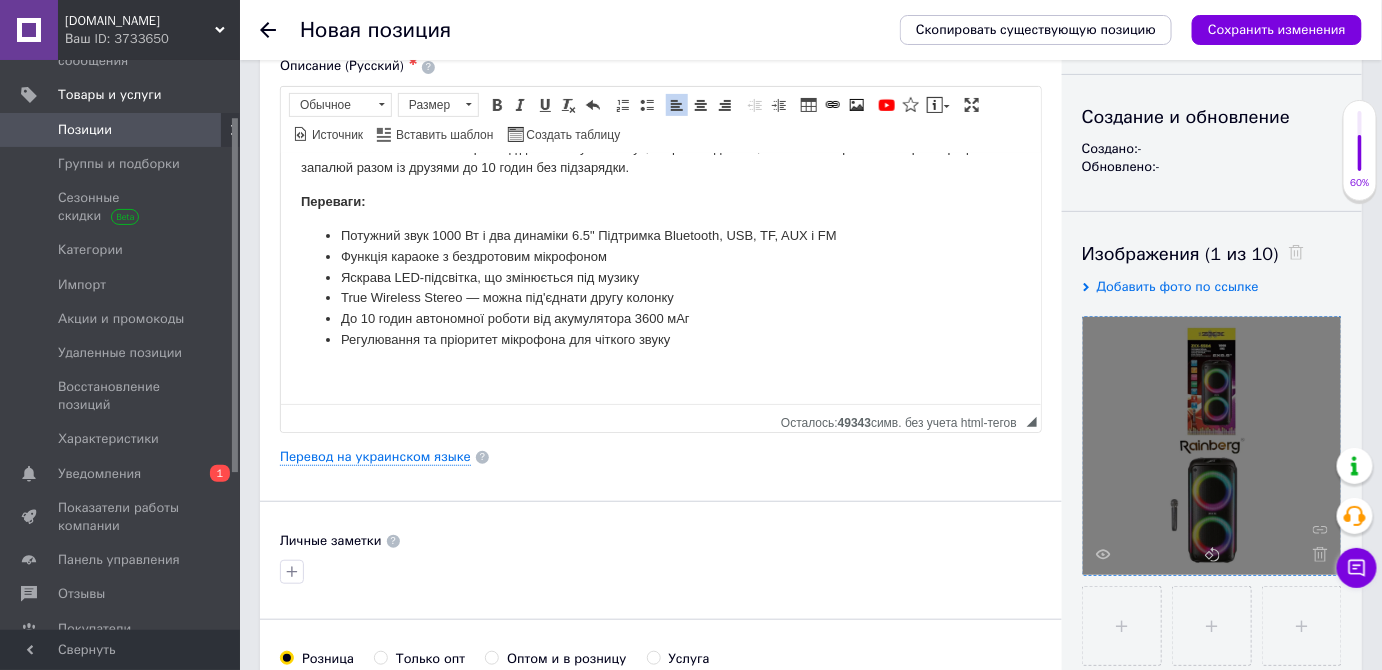 scroll, scrollTop: 90, scrollLeft: 0, axis: vertical 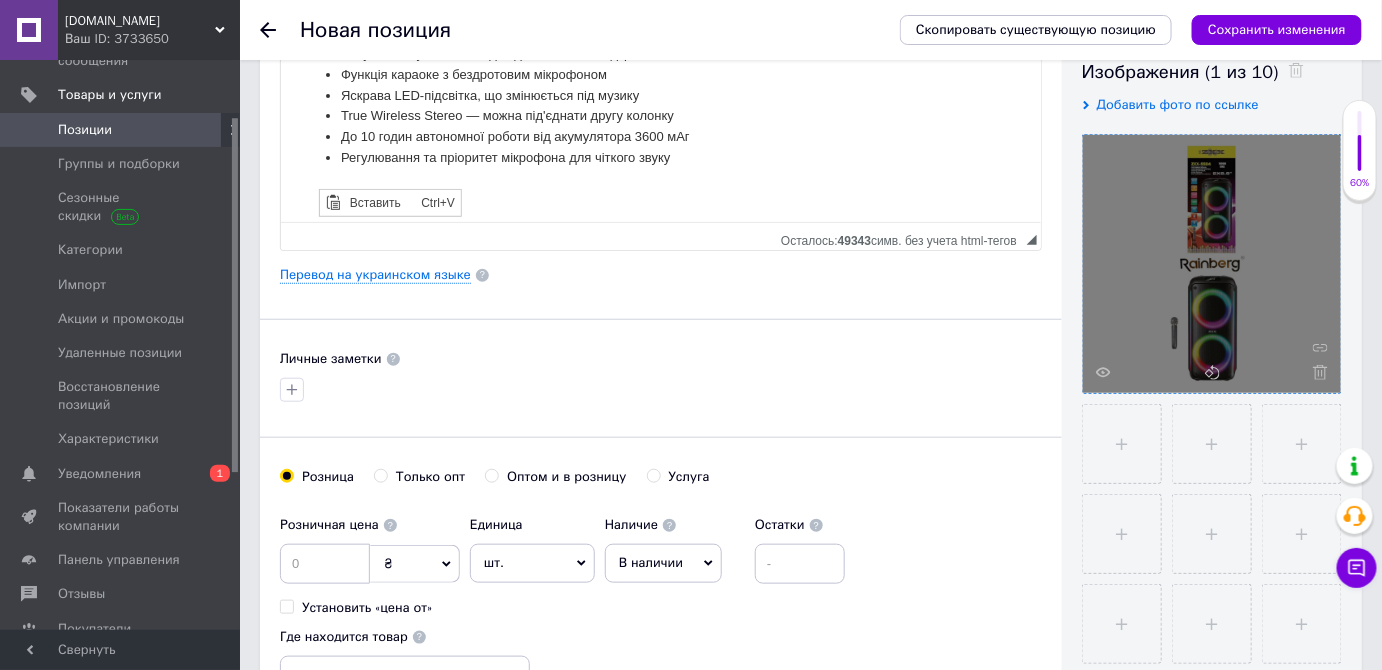 click on "Акустична система ZXX-5504 1000 Вт бездротова Bluetooth колонка з мікрофоном, LED-підсвітка, еквалайзер, USB, TF, AUX, FM, акумуляторна 3600mAh З колонкою ZXX-5504 не потрібен діджей! Потужний звук, яскрава підсвітка, Bluetooth і караоке — бери мікрофон і запалюй разом із друзями до 10 годин без підзарядки. Переваги:   Потужний звук 1000 Вт і два динаміки 6.5" Підтримка Bluetooth, USB, TF, AUX і FM Функція караоке з бездротовим мікрофоном Яскрава LED-підсвітка, що змінюється під музику True Wireless Stereo — можна під'єднати другу колонку До 10 годин автономної роботи від акумулятора 3600 мАг" at bounding box center [660, 52] 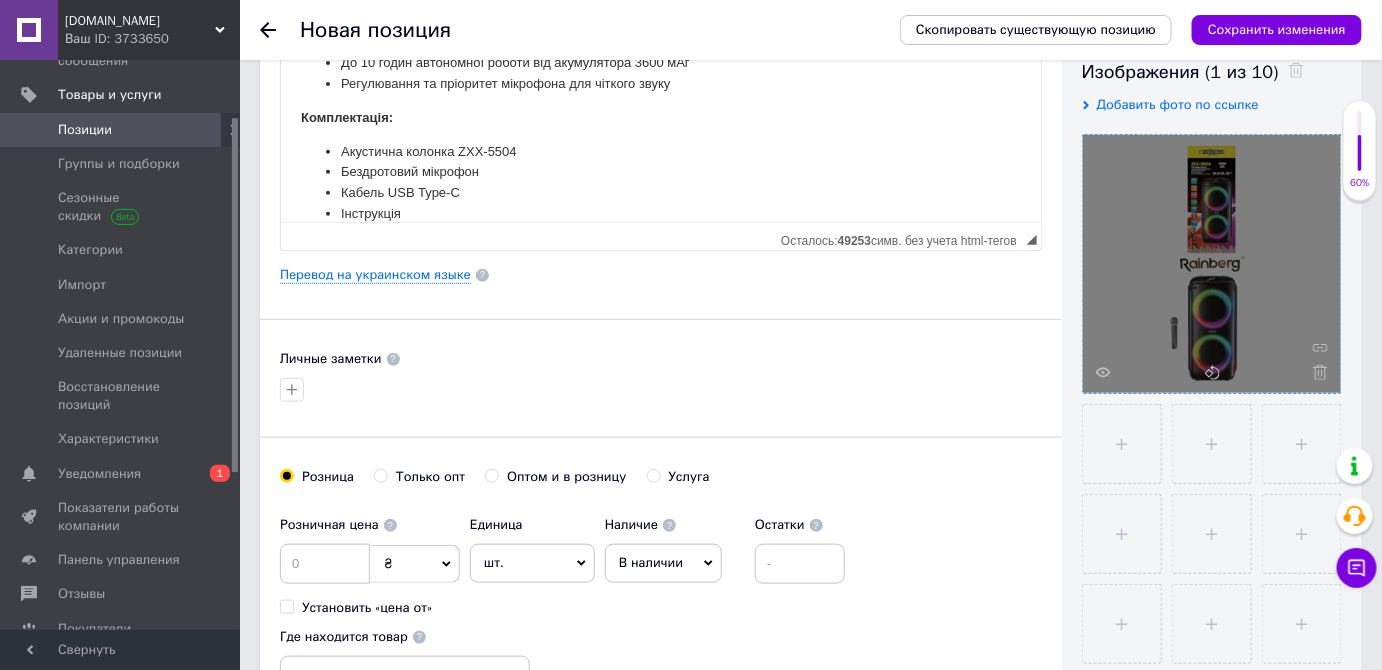 scroll, scrollTop: 545, scrollLeft: 0, axis: vertical 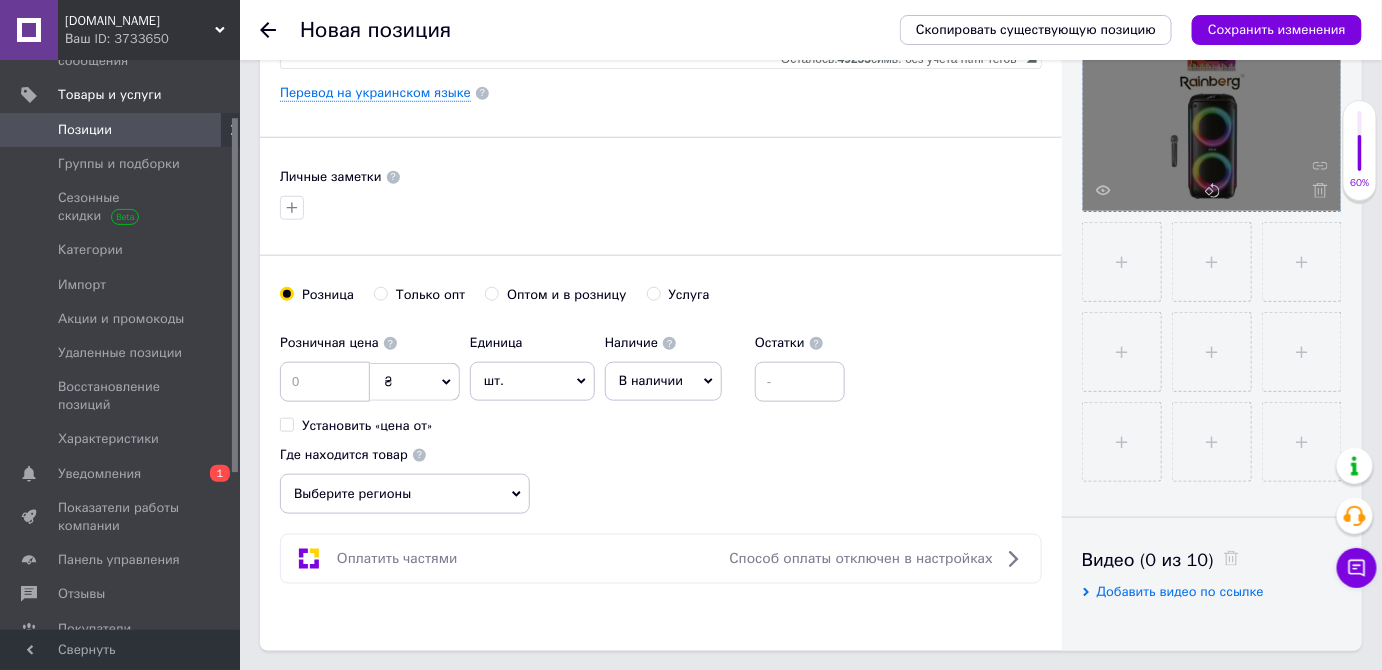 click on "₴" at bounding box center (415, 382) 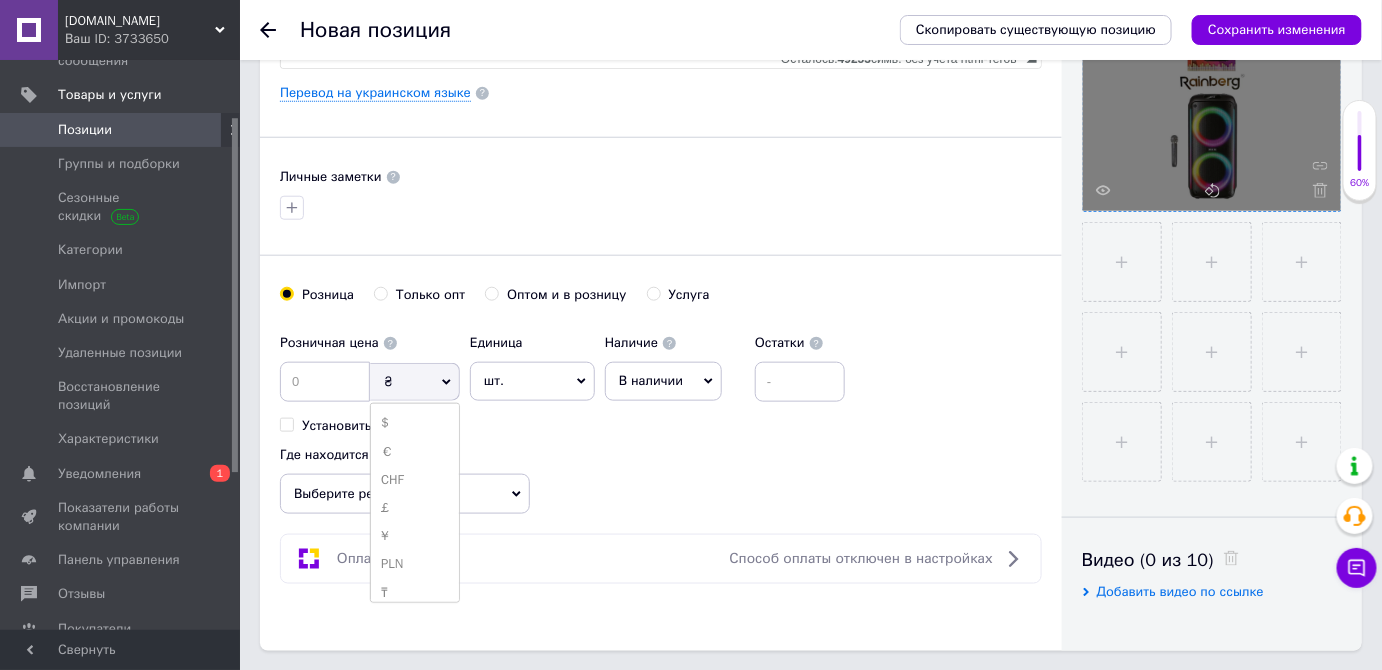 click on "$" at bounding box center [415, 423] 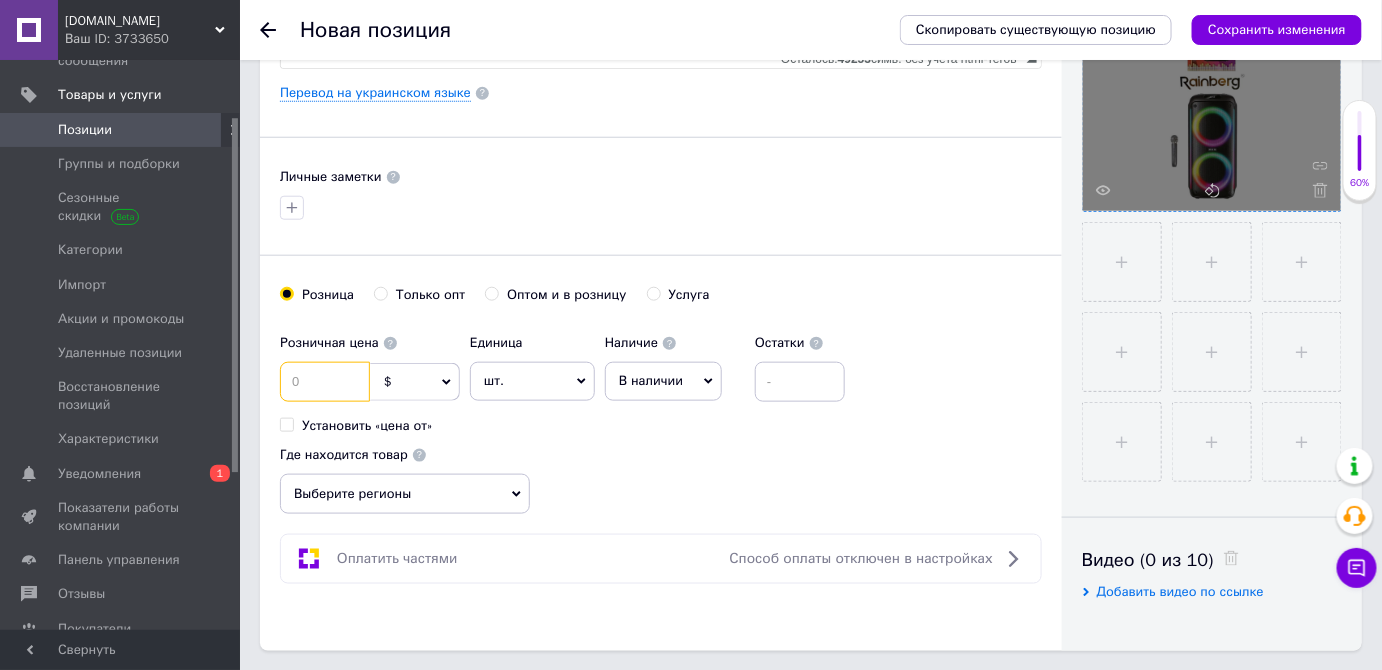 click at bounding box center (325, 382) 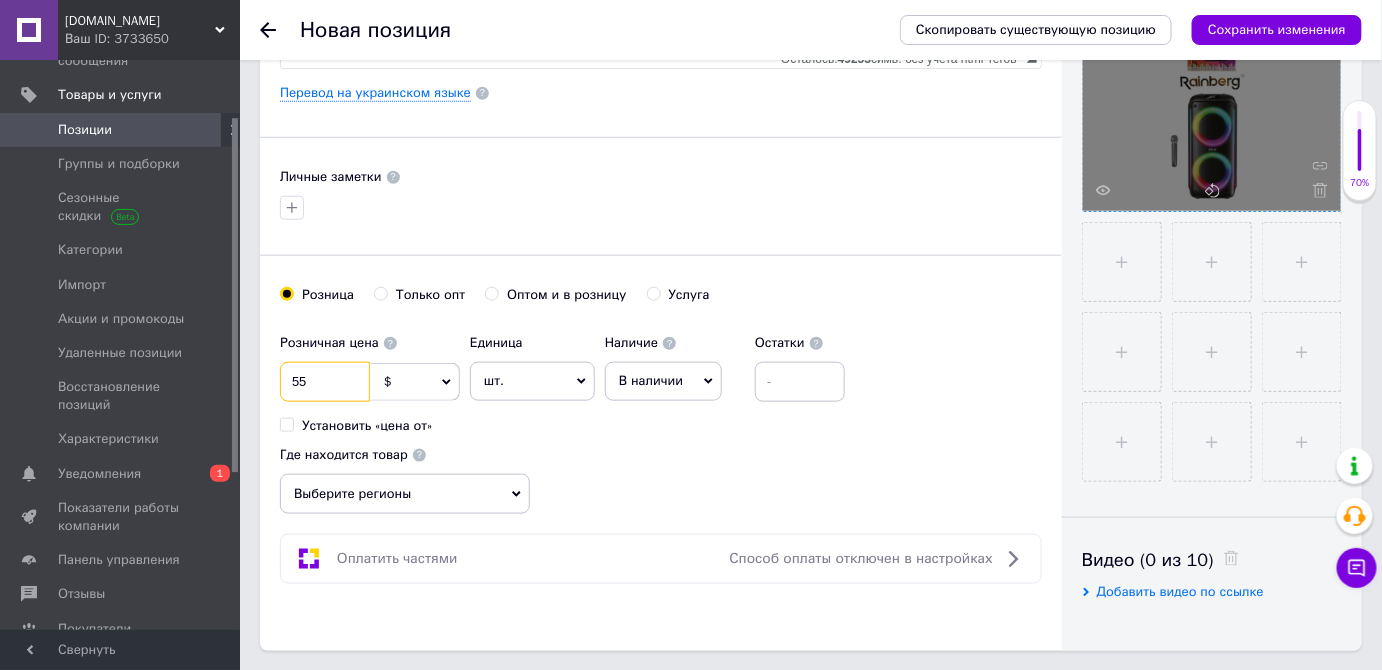type on "55" 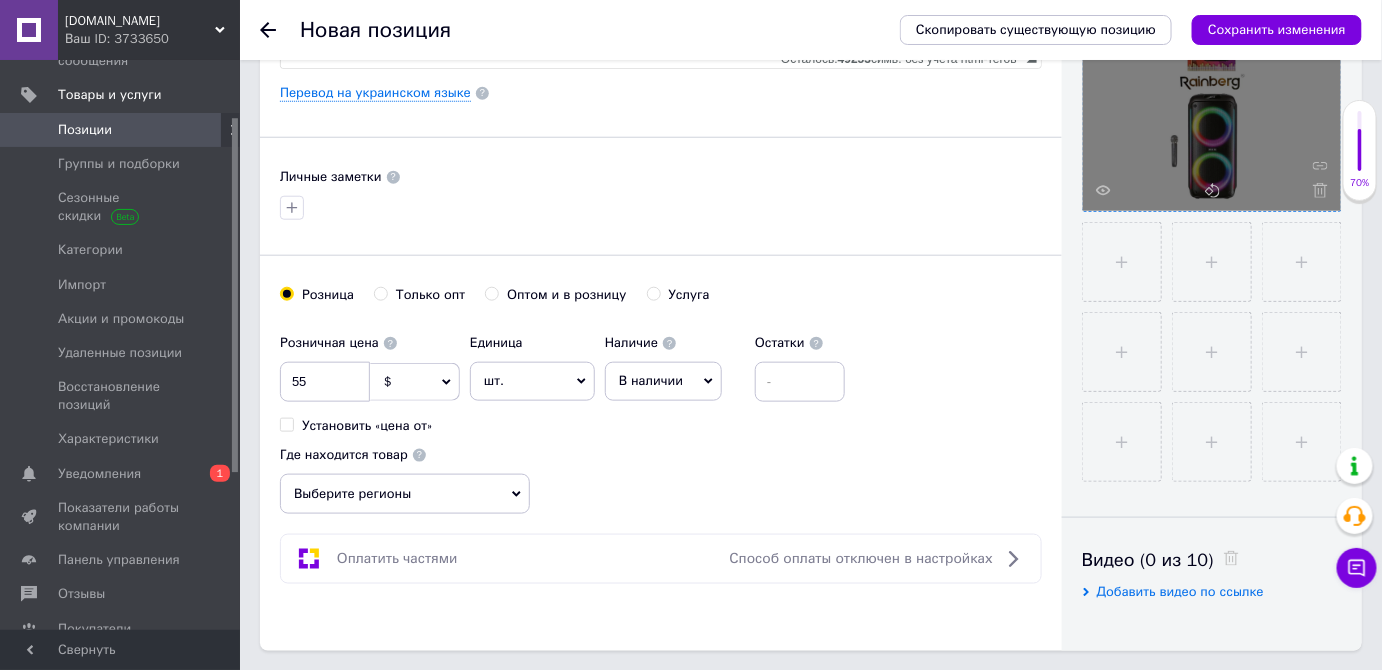 click on "шт." at bounding box center (532, 381) 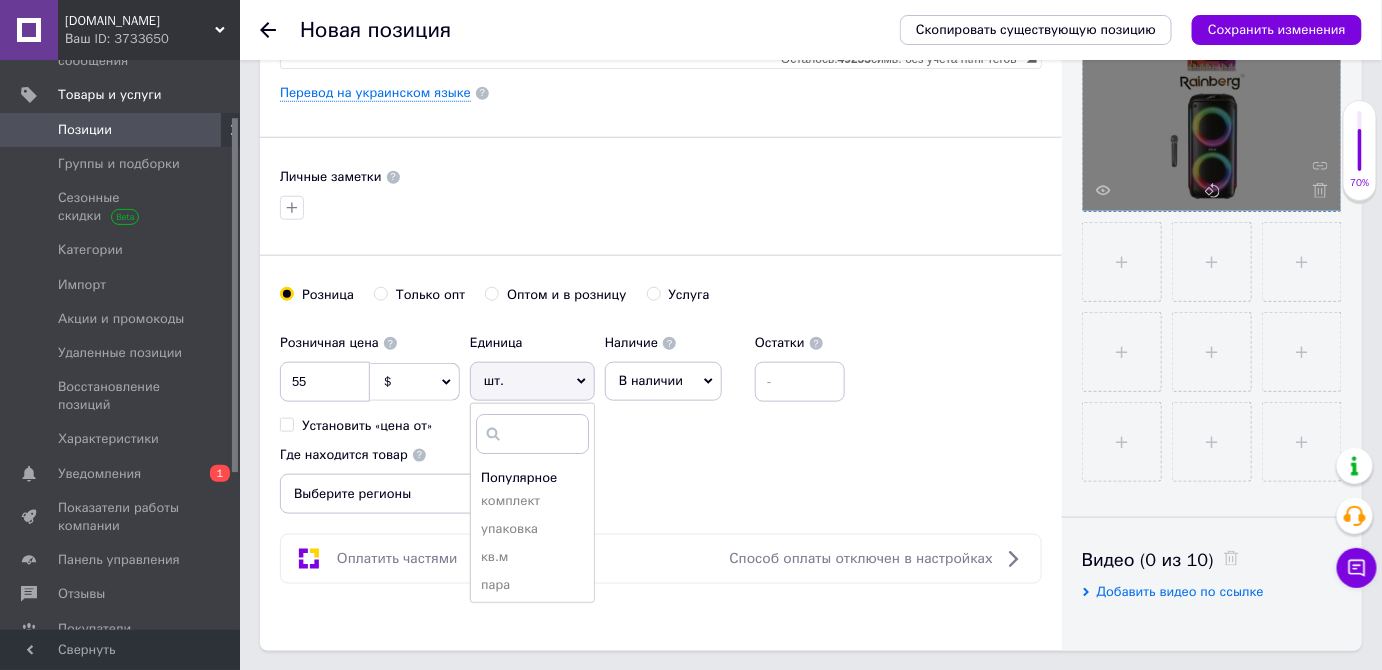 click on "шт." at bounding box center (532, 381) 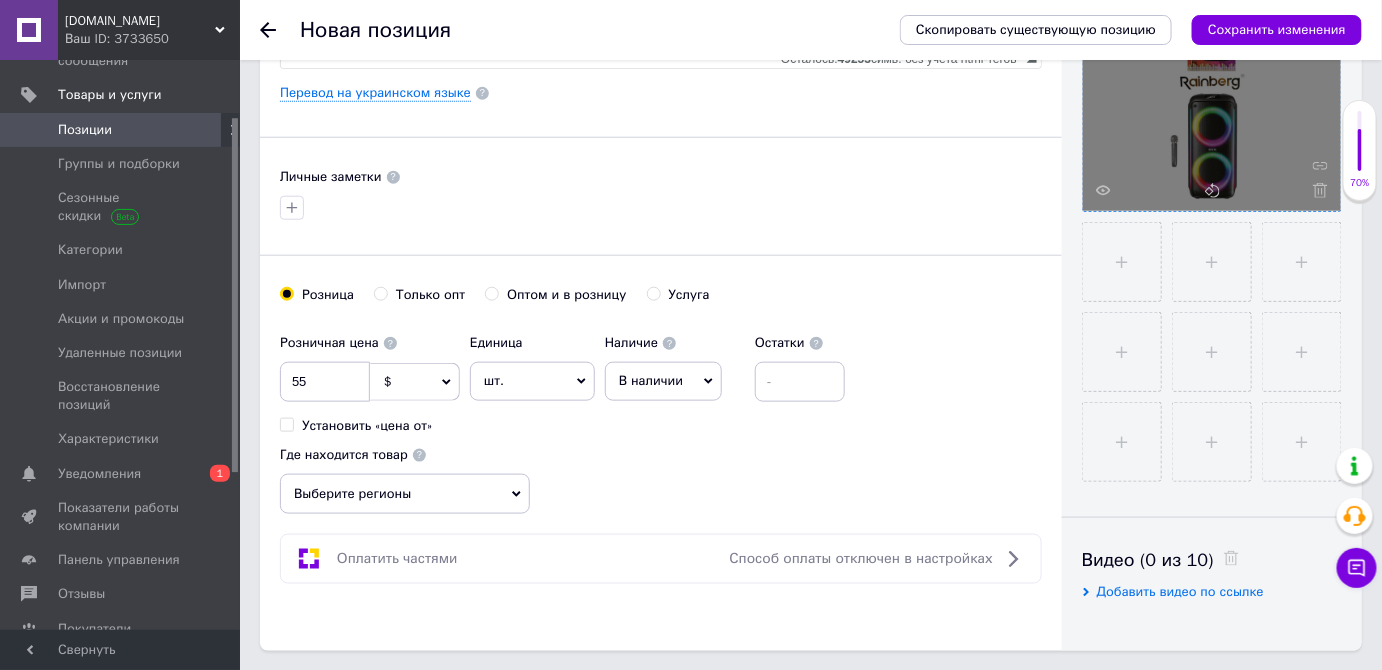 scroll, scrollTop: 727, scrollLeft: 0, axis: vertical 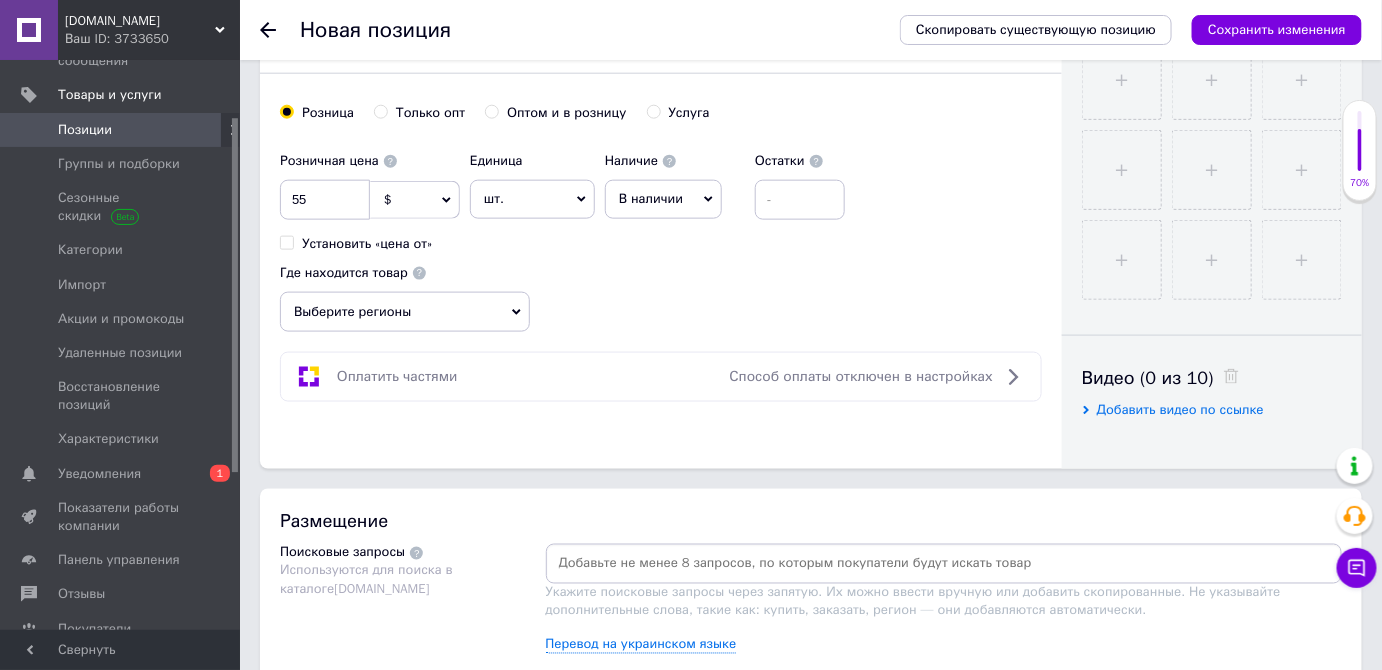 click on "Выберите регионы" at bounding box center (405, 312) 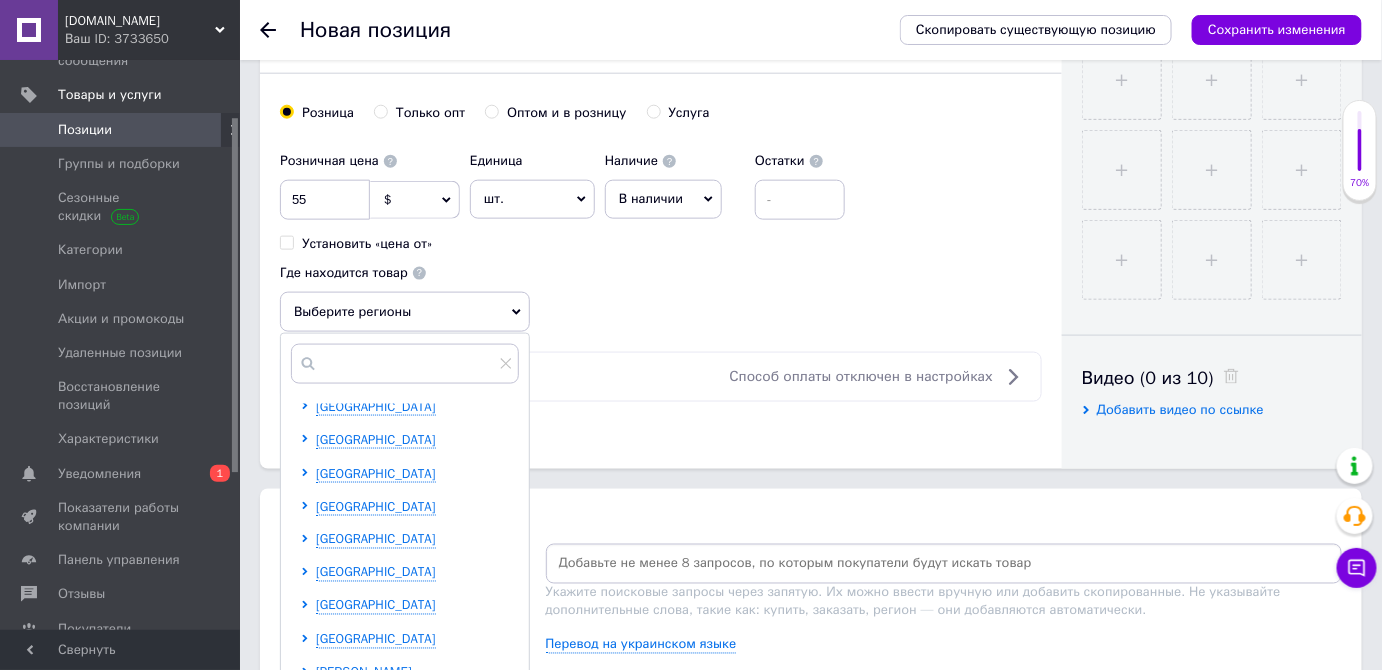 scroll, scrollTop: 272, scrollLeft: 0, axis: vertical 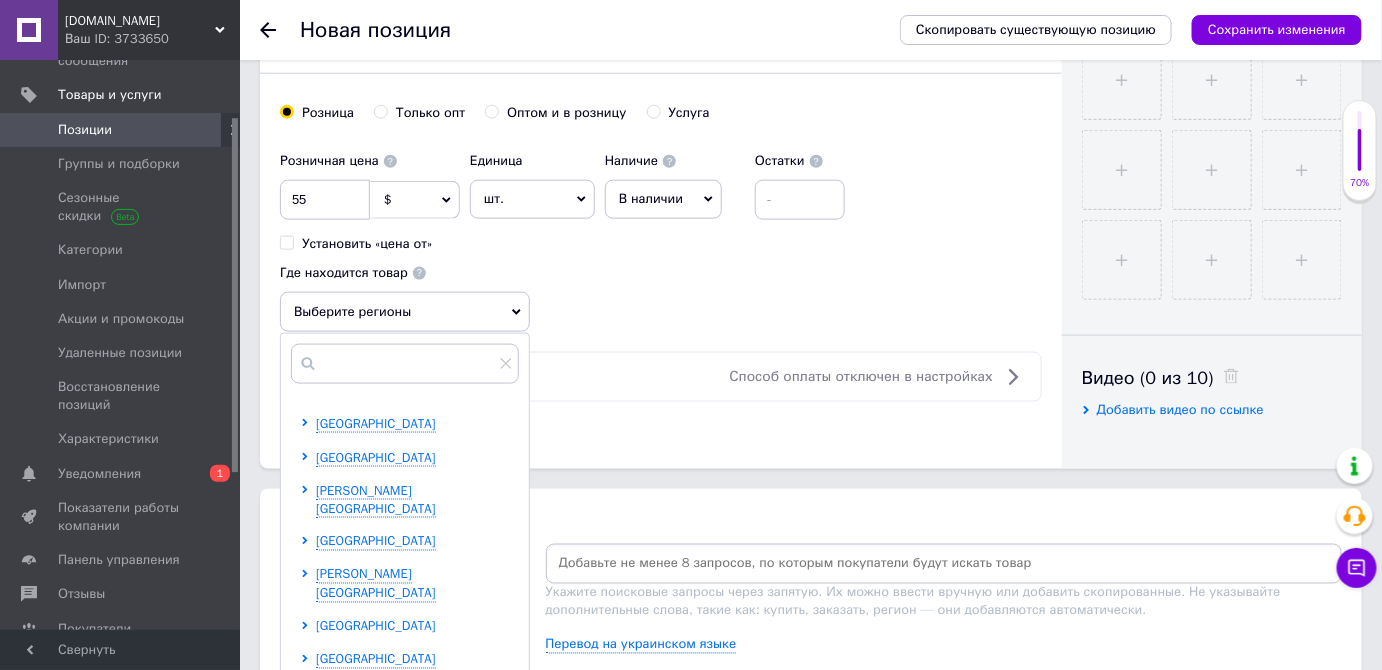 click on "[GEOGRAPHIC_DATA]" at bounding box center [376, 626] 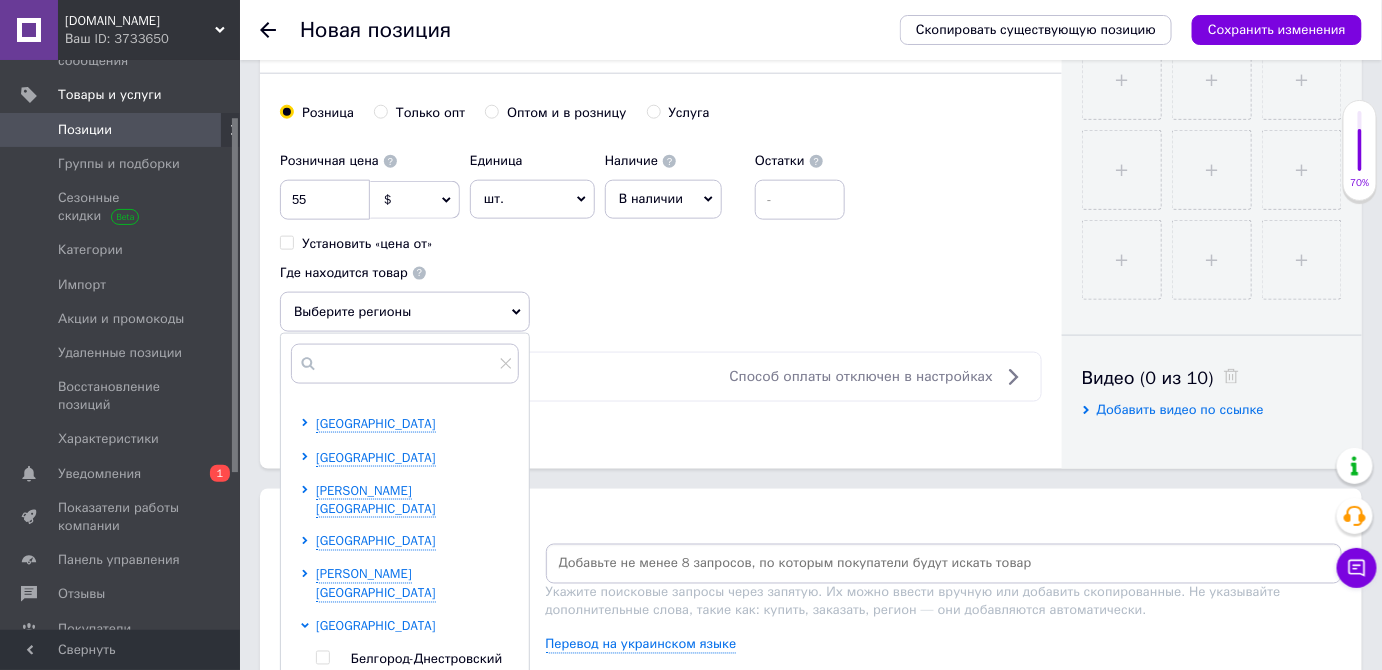 scroll, scrollTop: 545, scrollLeft: 0, axis: vertical 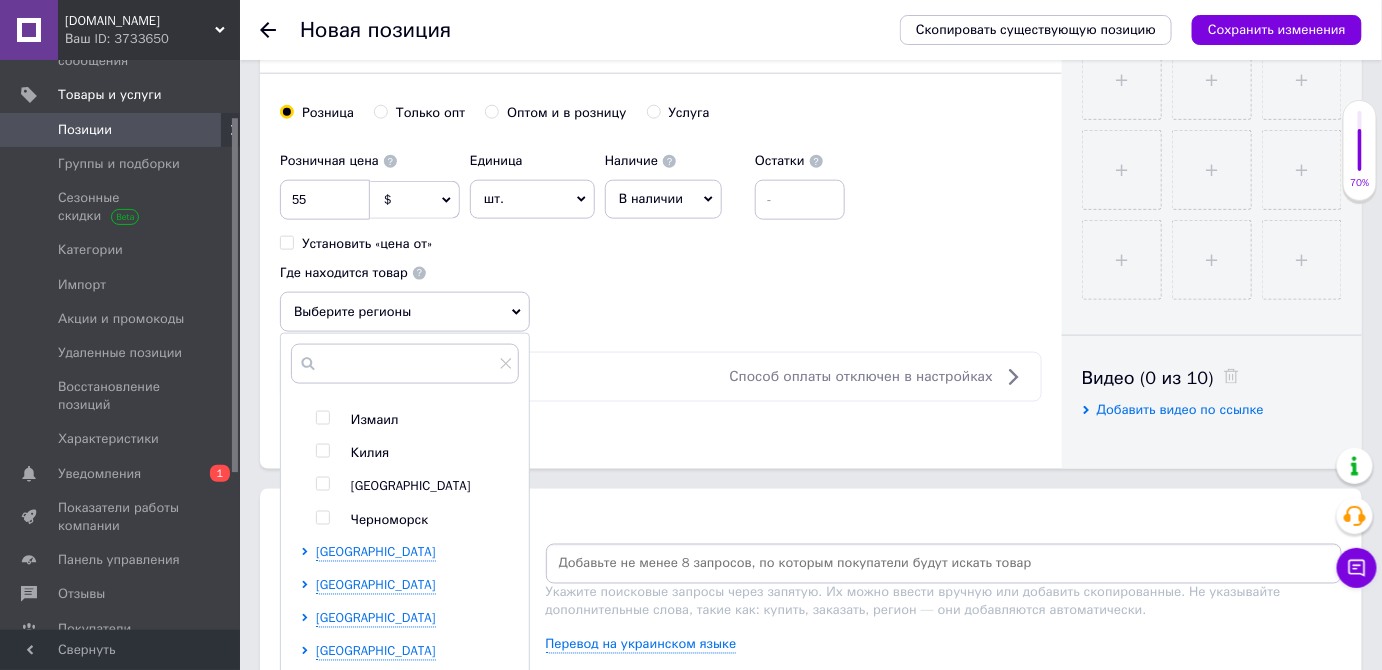 click at bounding box center [322, 484] 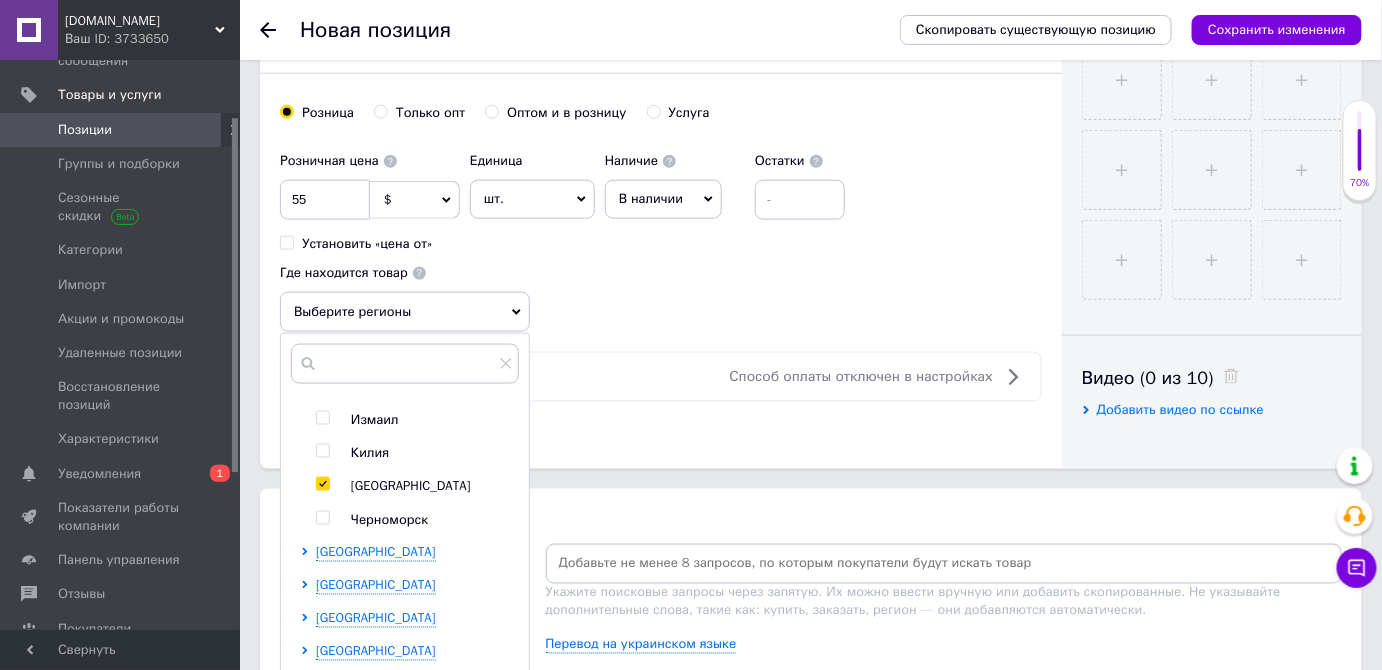 checkbox on "true" 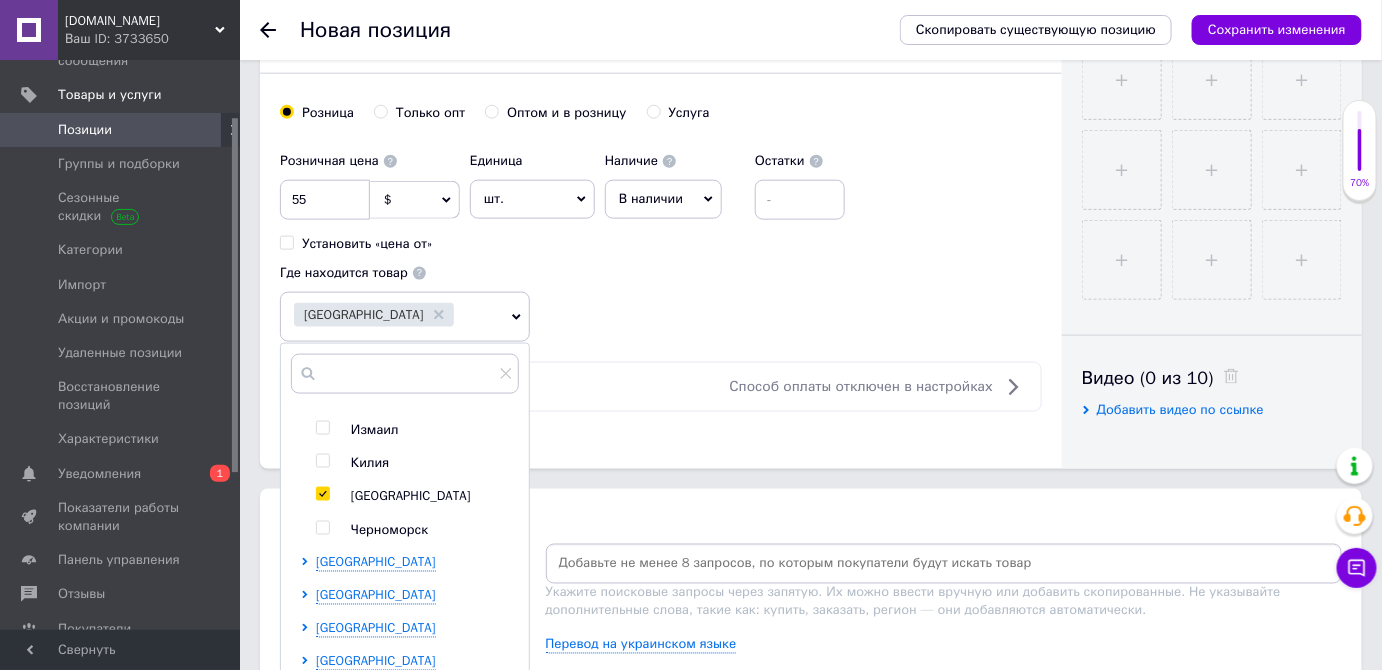 click on "Основная информация Название позиции (Русский) ✱ Акустична система ZXX-5504 Код/Артикул ZXX-5504 Описание (Русский) ✱ Акустична система ZXX-5504 1000 Вт бездротова Bluetooth колонка з мікрофоном, LED-підсвітка, еквалайзер, USB, TF, AUX, FM, акумуляторна 3600mAh
З колонкою ZXX-5504 не потрібен діджей! Потужний звук, яскрава підсвітка, Bluetooth і караоке — бери мікрофон і запалюй разом із друзями до 10 годин без підзарядки.
Переваги:
Потужний звук 1000 Вт і два динаміки 6.5" Підтримка Bluetooth, USB, TF, AUX і FM
Функція караоке з бездротовим мікрофоном
Яскрава LED-підсвітка, що змінюється під музику" at bounding box center [661, -89] 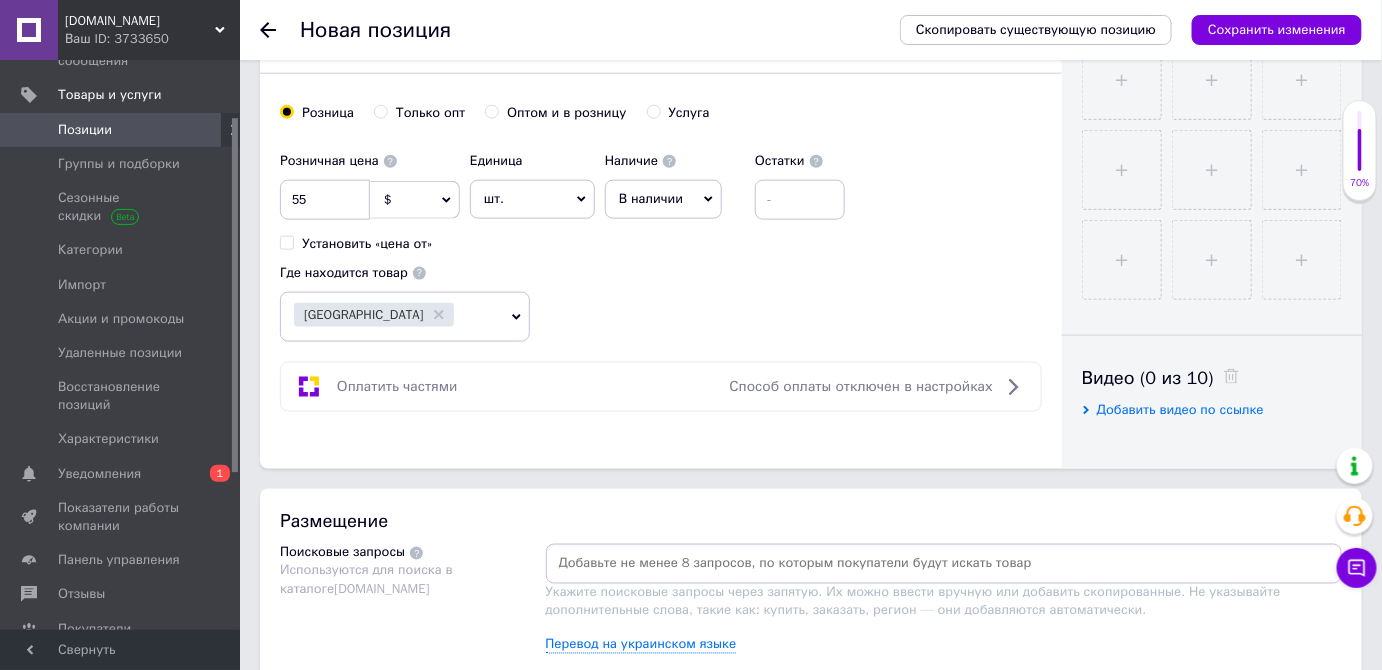 scroll, scrollTop: 1181, scrollLeft: 0, axis: vertical 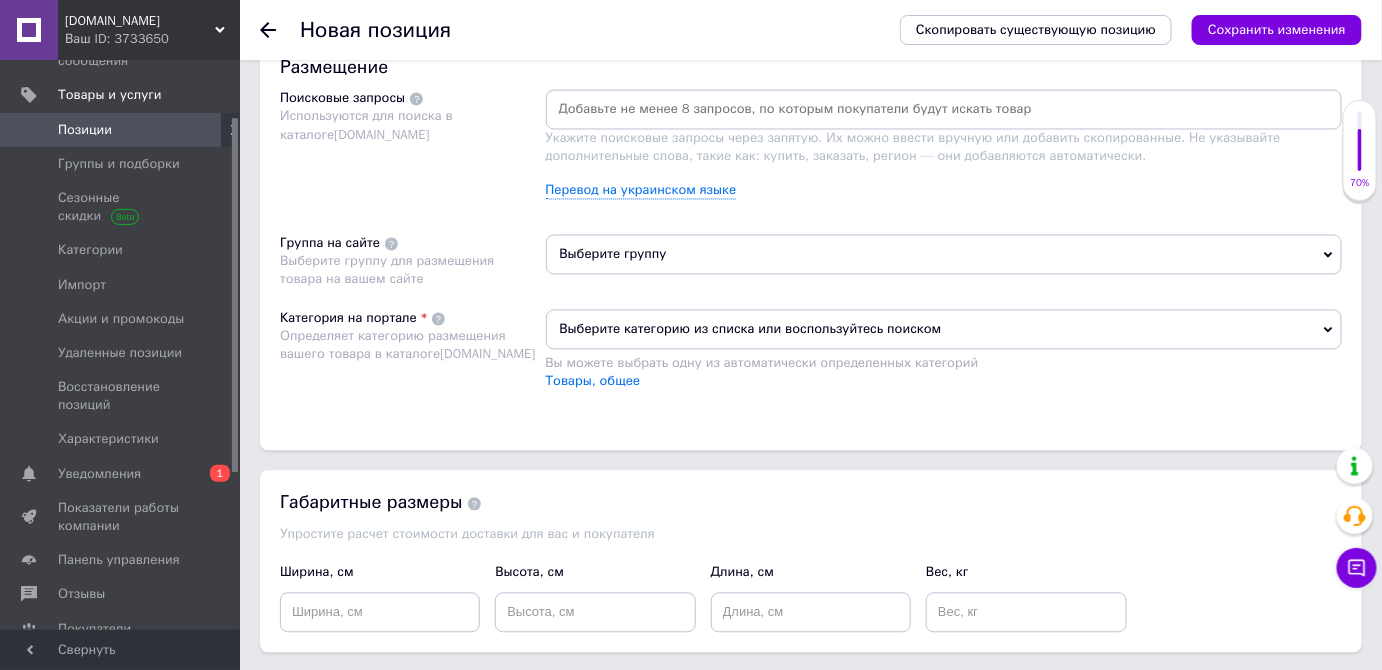 click on "Выберите категорию из списка или воспользуйтесь поиском" at bounding box center [944, 330] 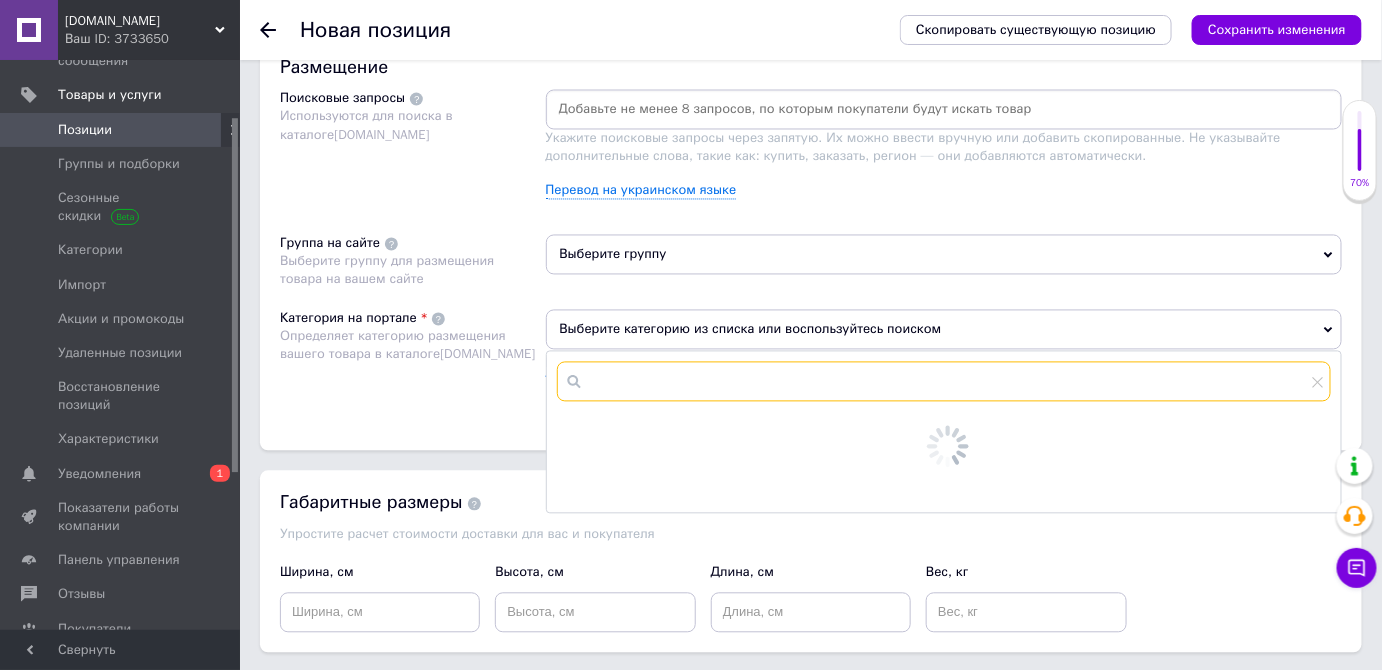 click at bounding box center [944, 382] 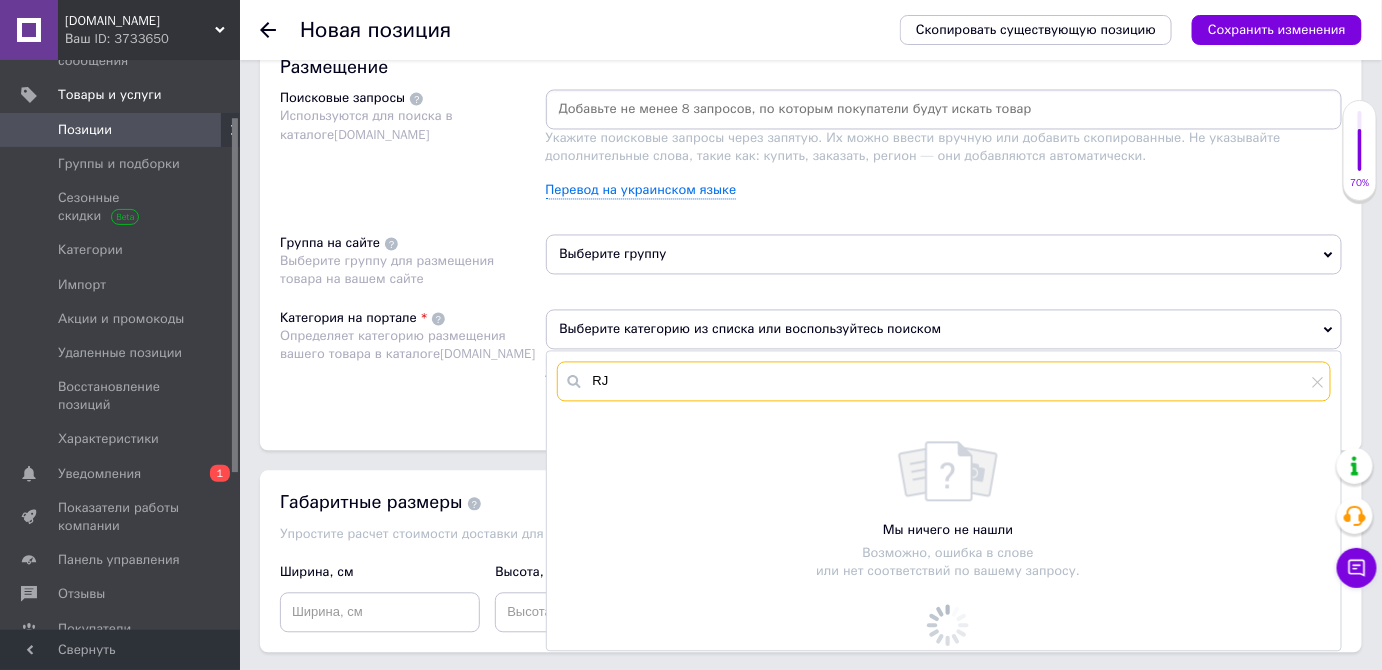 type on "R" 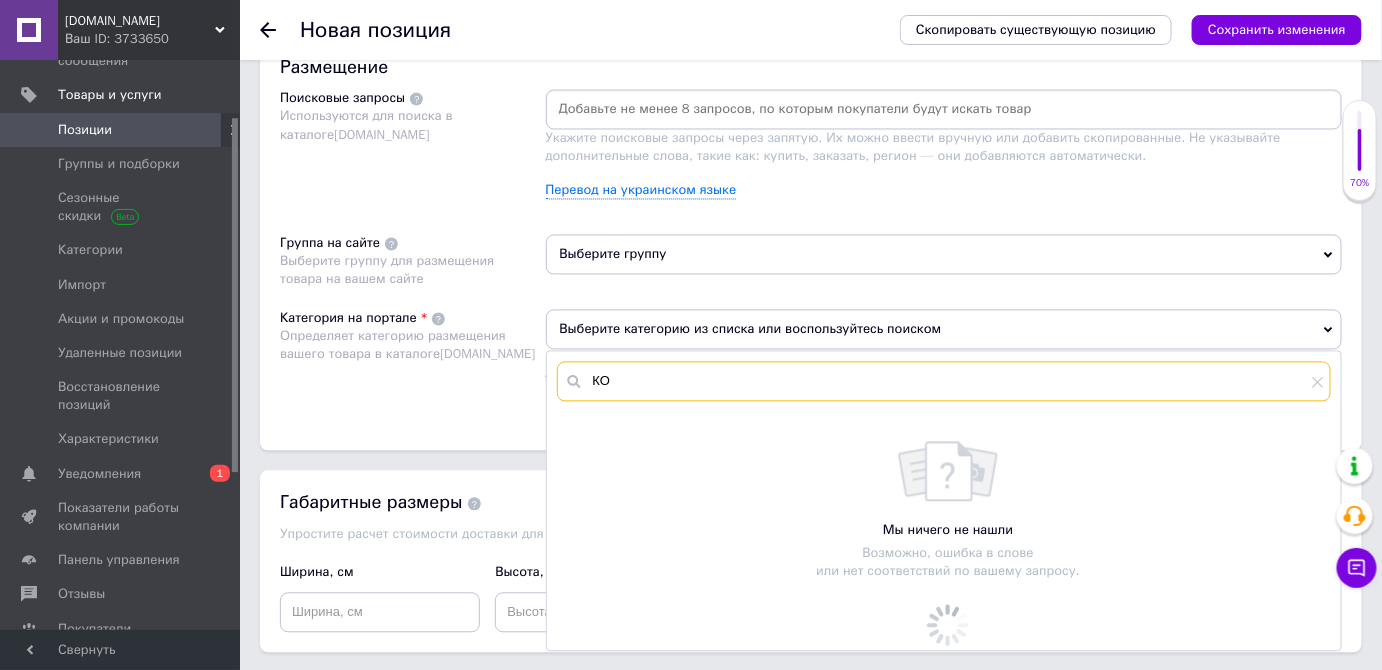type on "К" 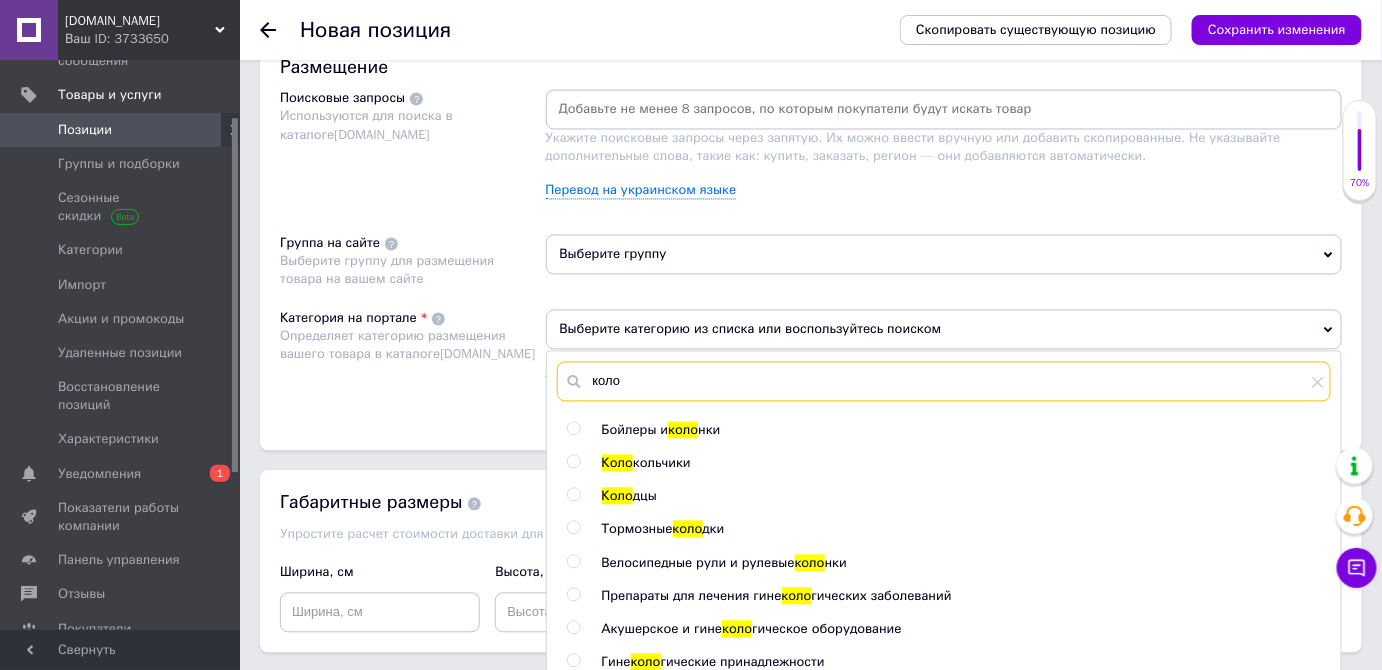 scroll, scrollTop: 145, scrollLeft: 0, axis: vertical 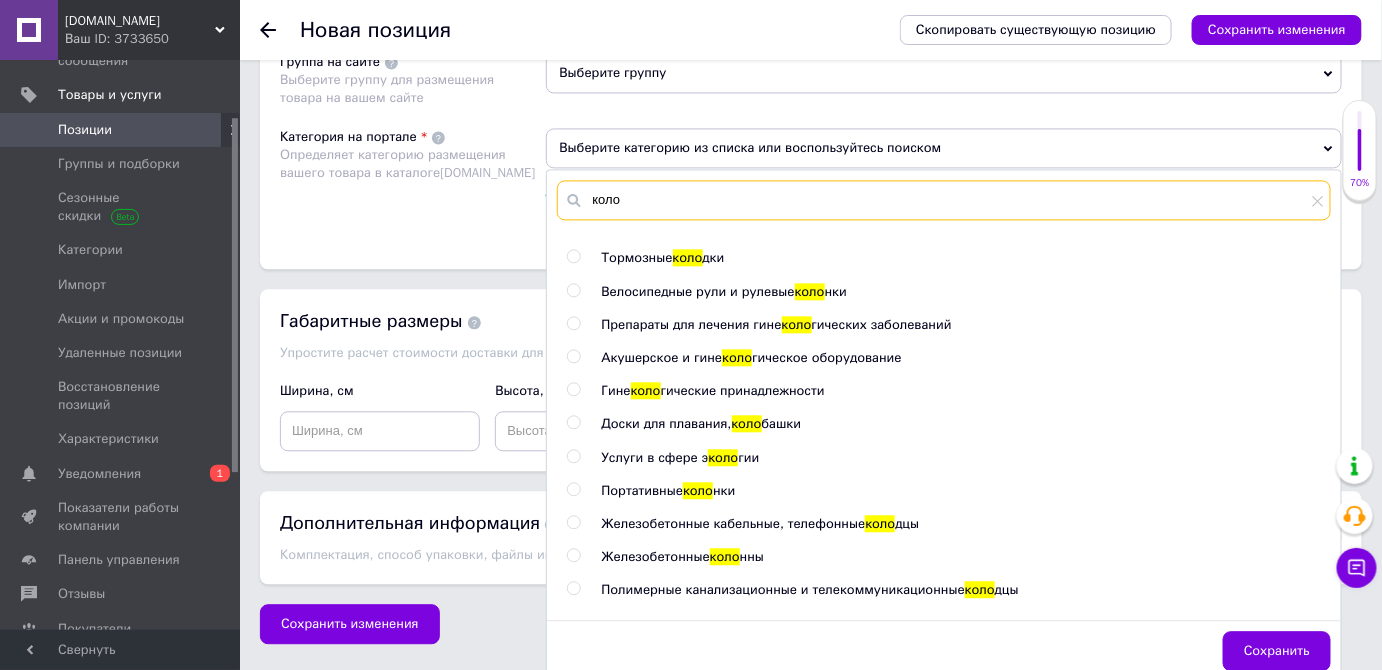 type on "коло" 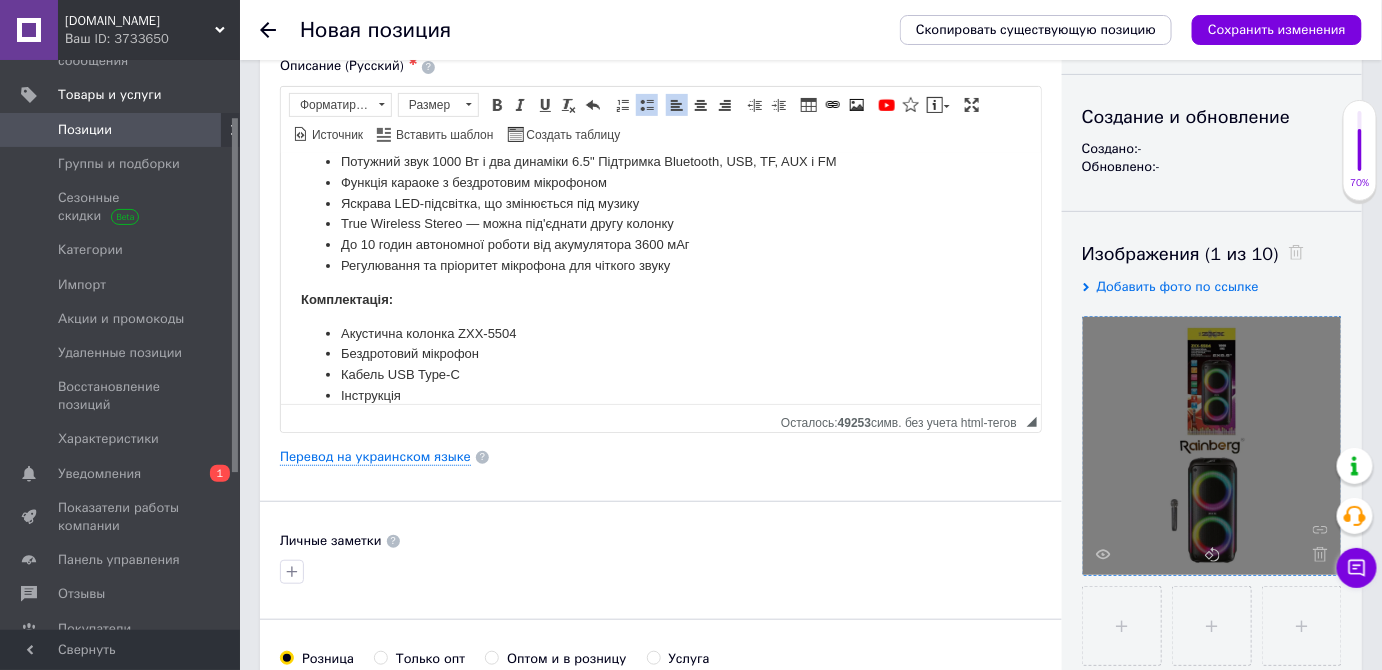 scroll, scrollTop: 0, scrollLeft: 0, axis: both 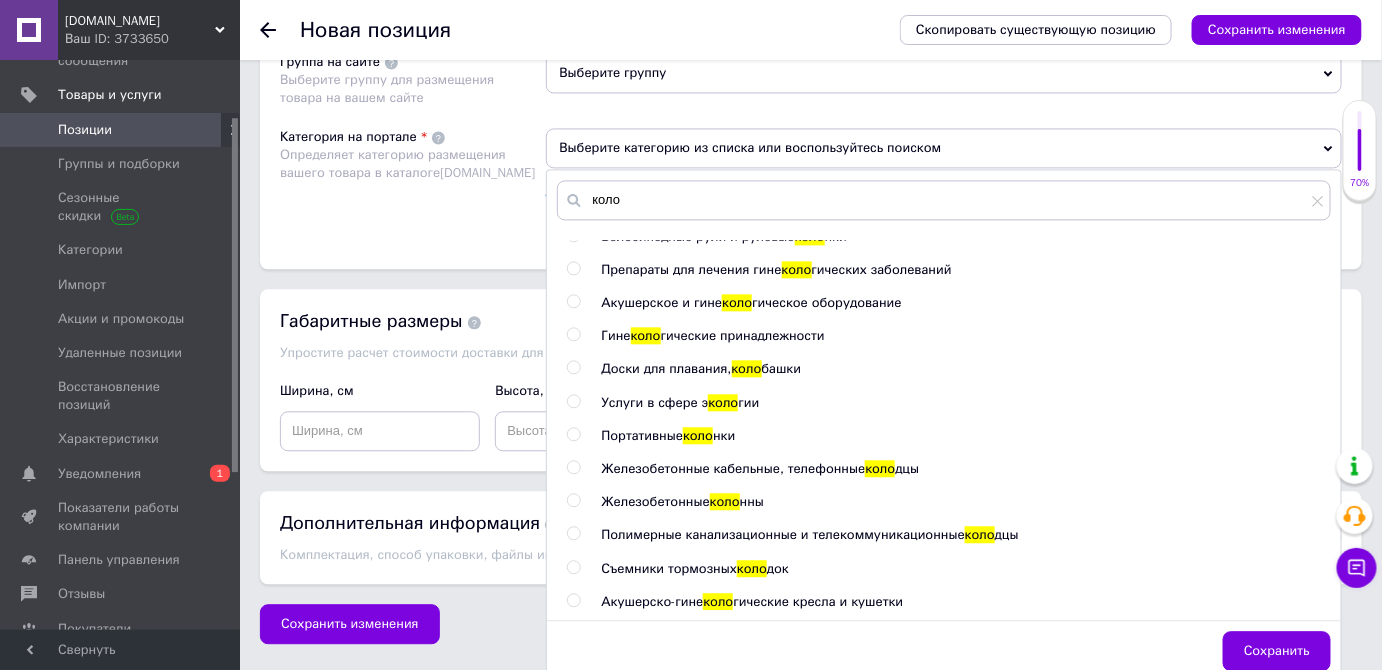 click at bounding box center [573, 434] 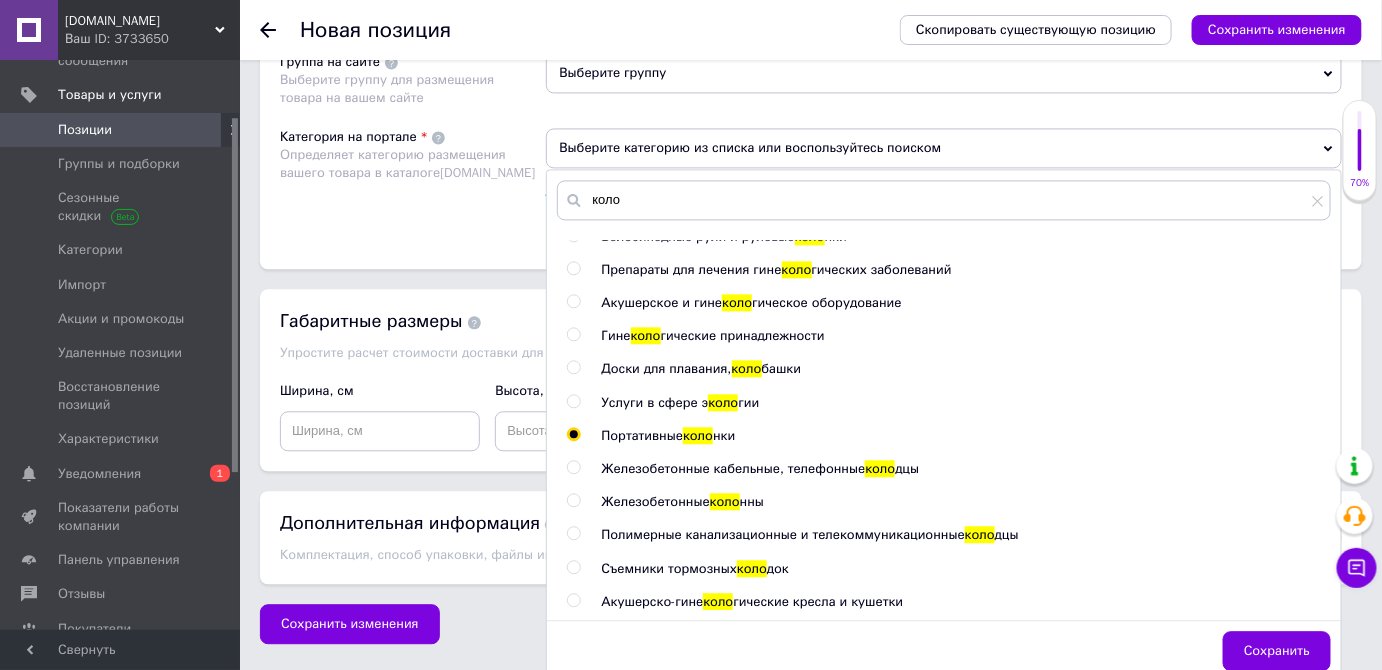 radio on "true" 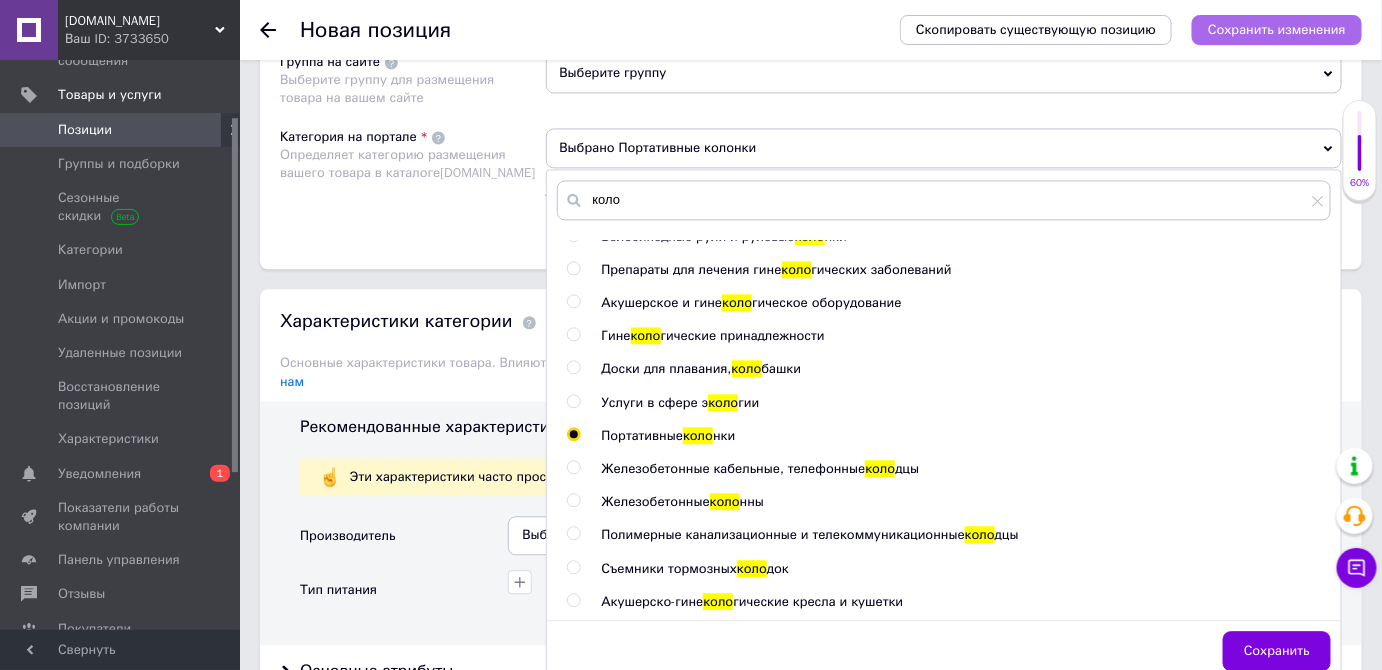 click on "Сохранить изменения" at bounding box center (1277, 29) 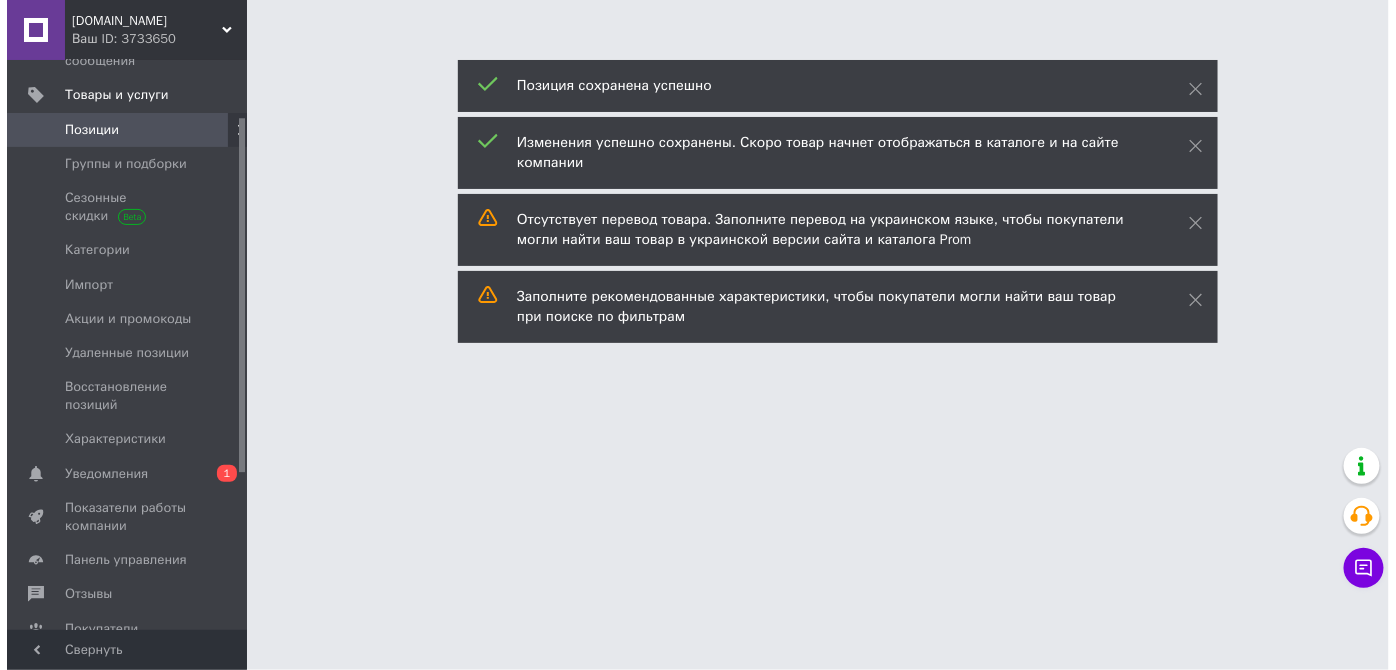 scroll, scrollTop: 0, scrollLeft: 0, axis: both 